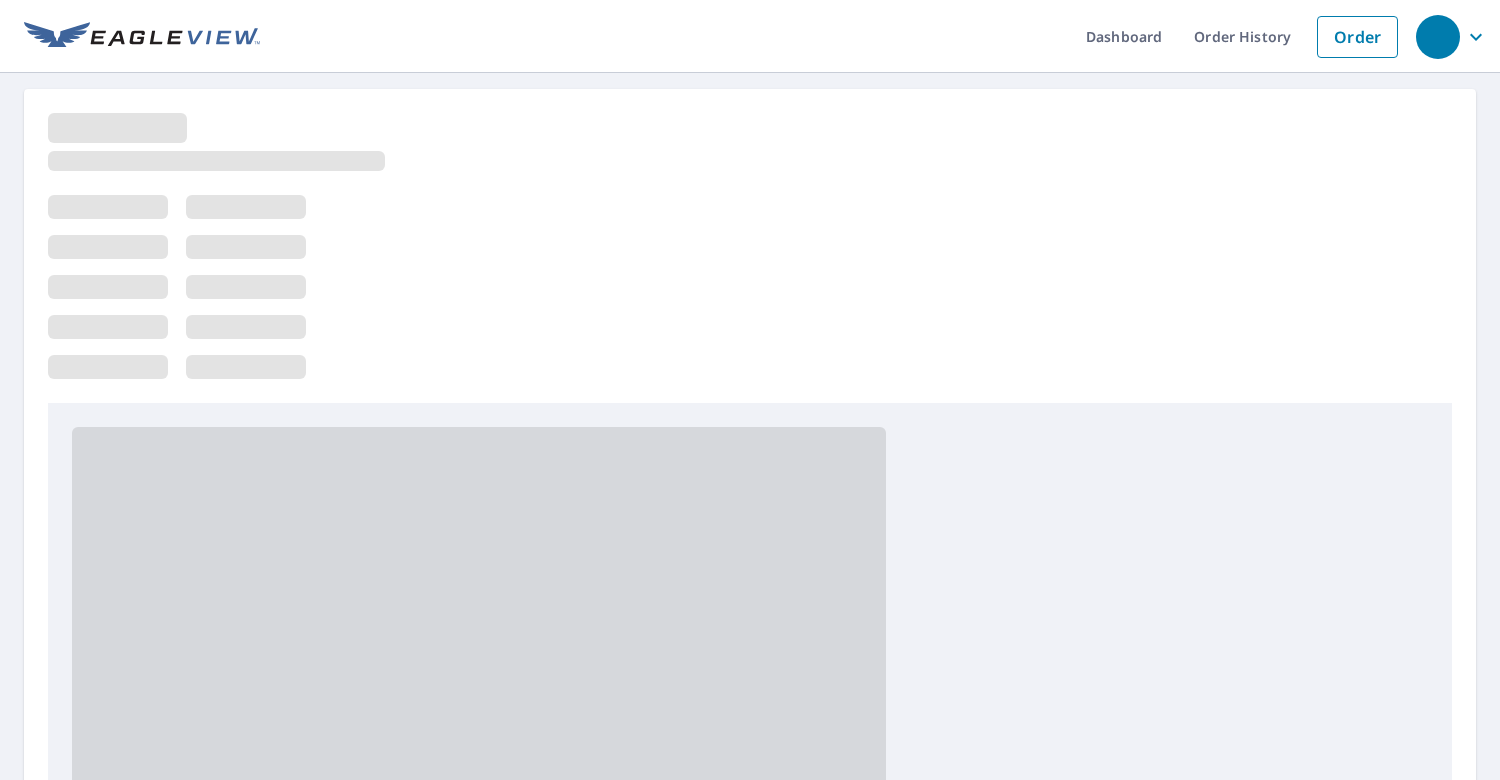scroll, scrollTop: 0, scrollLeft: 0, axis: both 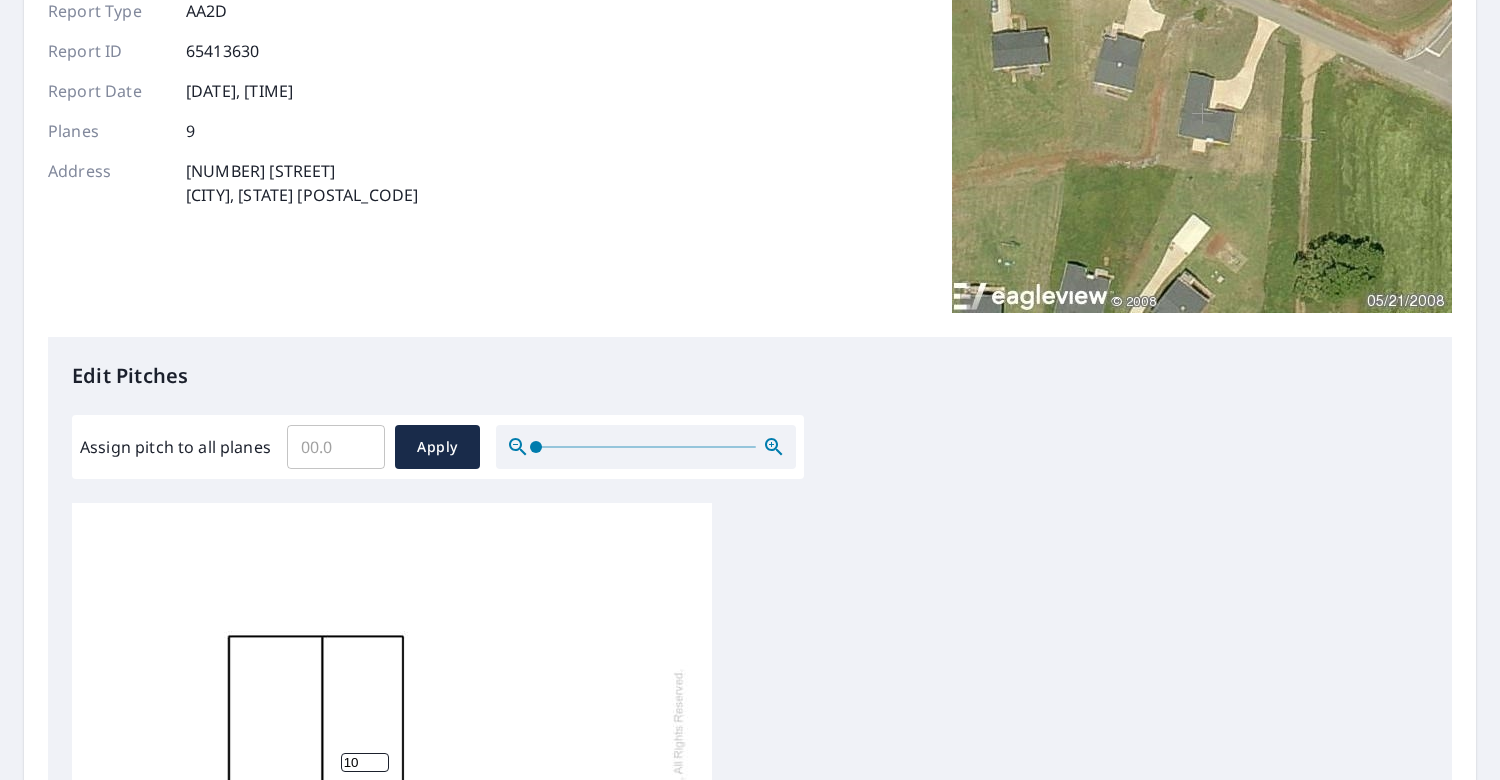 click on "Assign pitch to all planes" at bounding box center [336, 447] 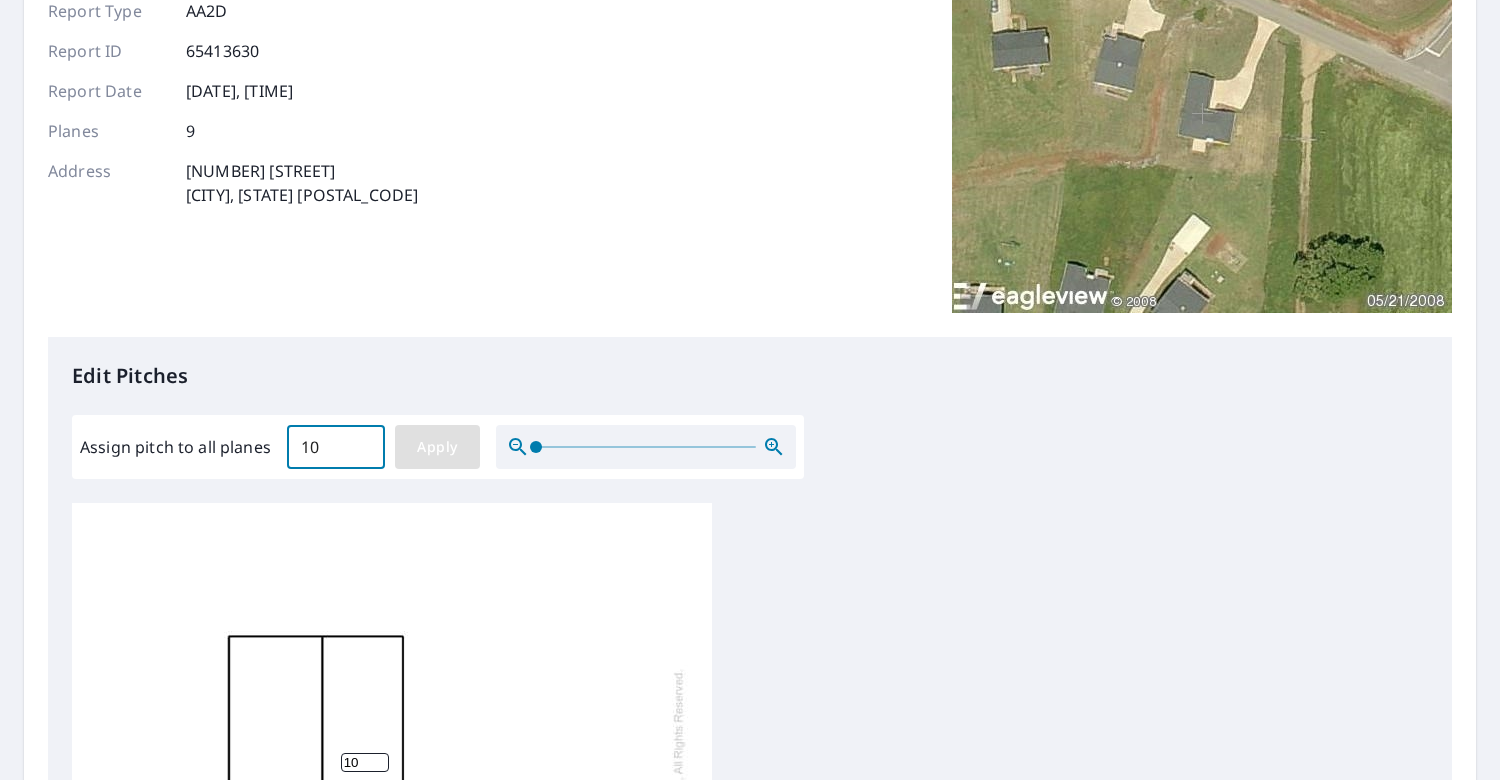 type on "10" 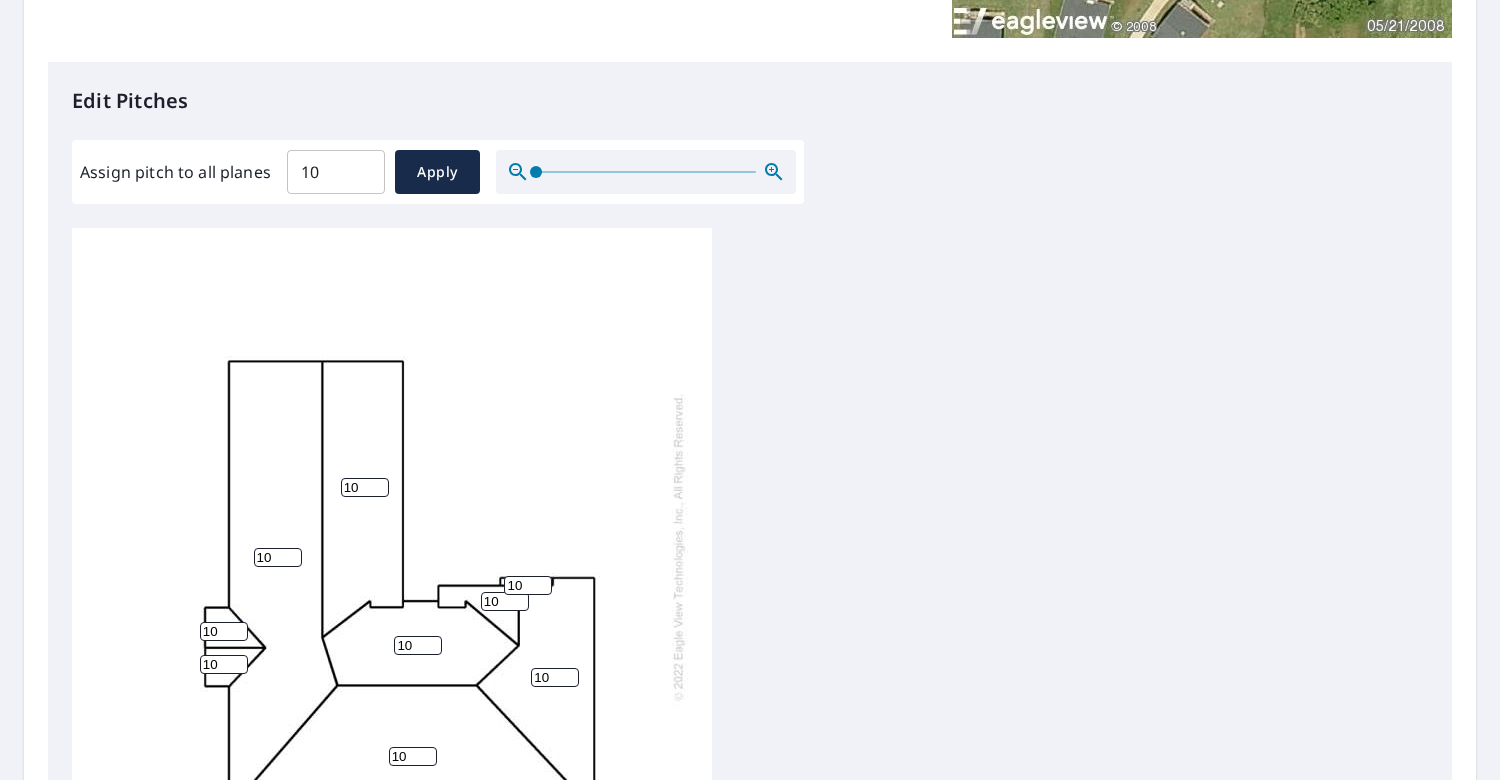 scroll, scrollTop: 500, scrollLeft: 0, axis: vertical 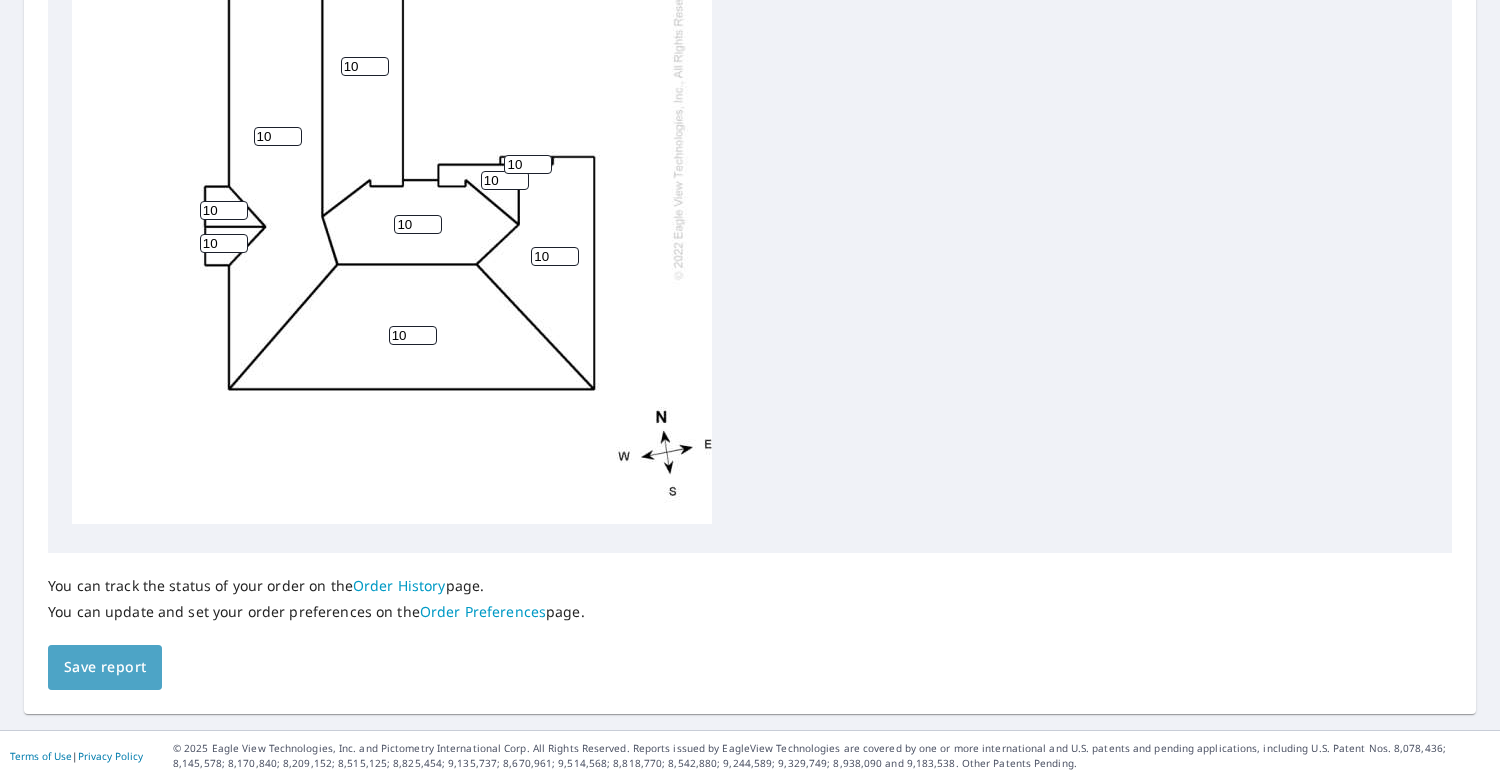 click on "Save report" at bounding box center (105, 667) 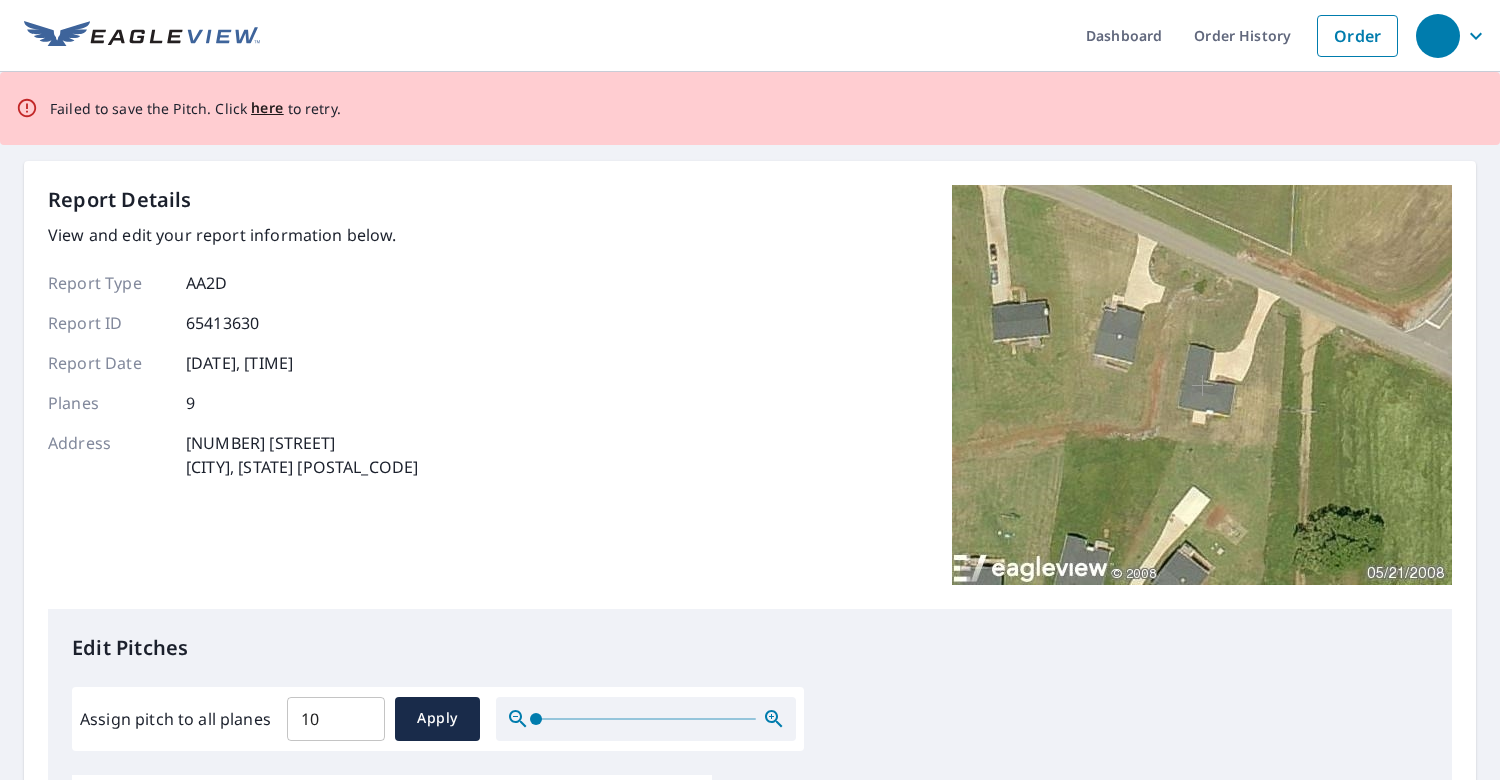 scroll, scrollTop: 0, scrollLeft: 0, axis: both 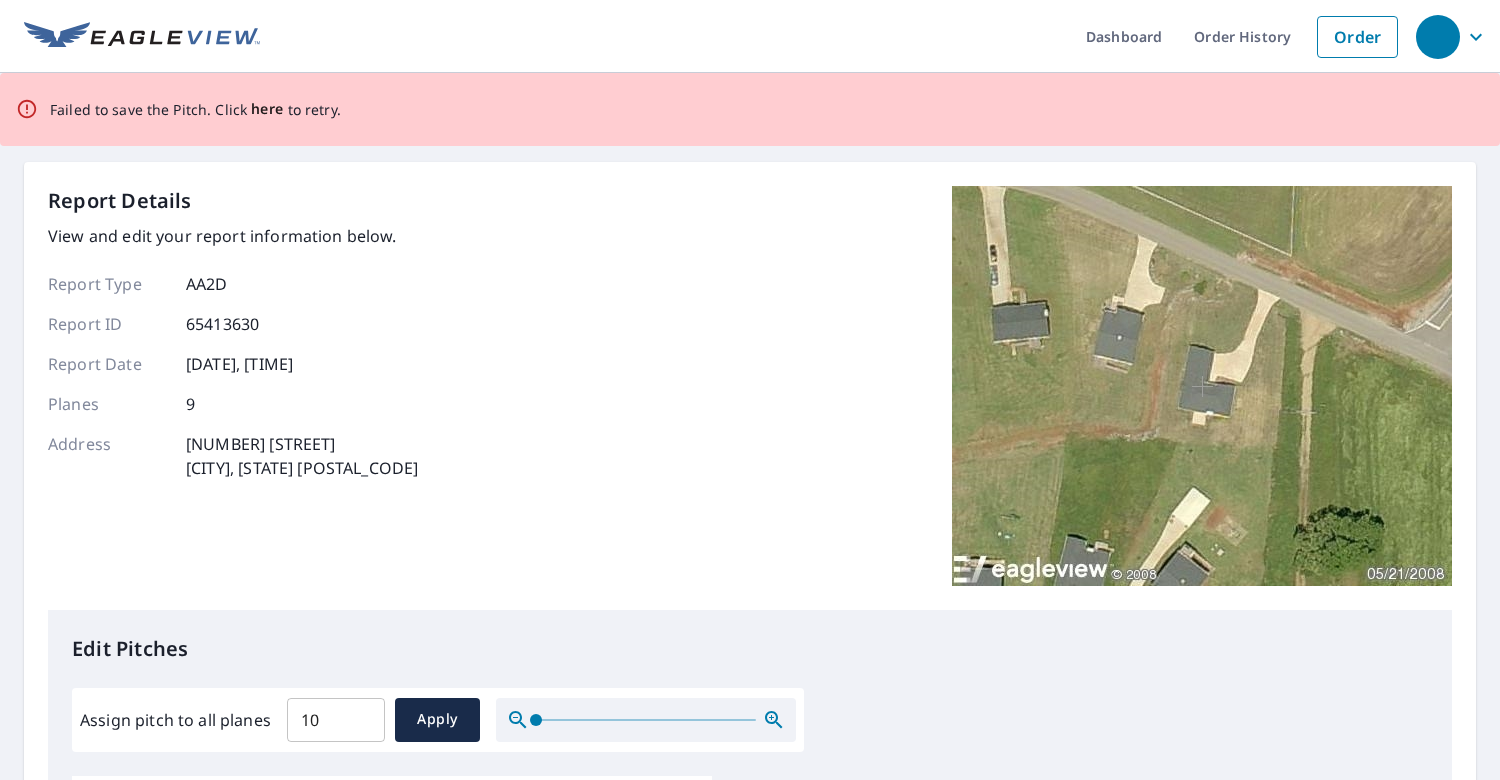 click on "here" at bounding box center [267, 109] 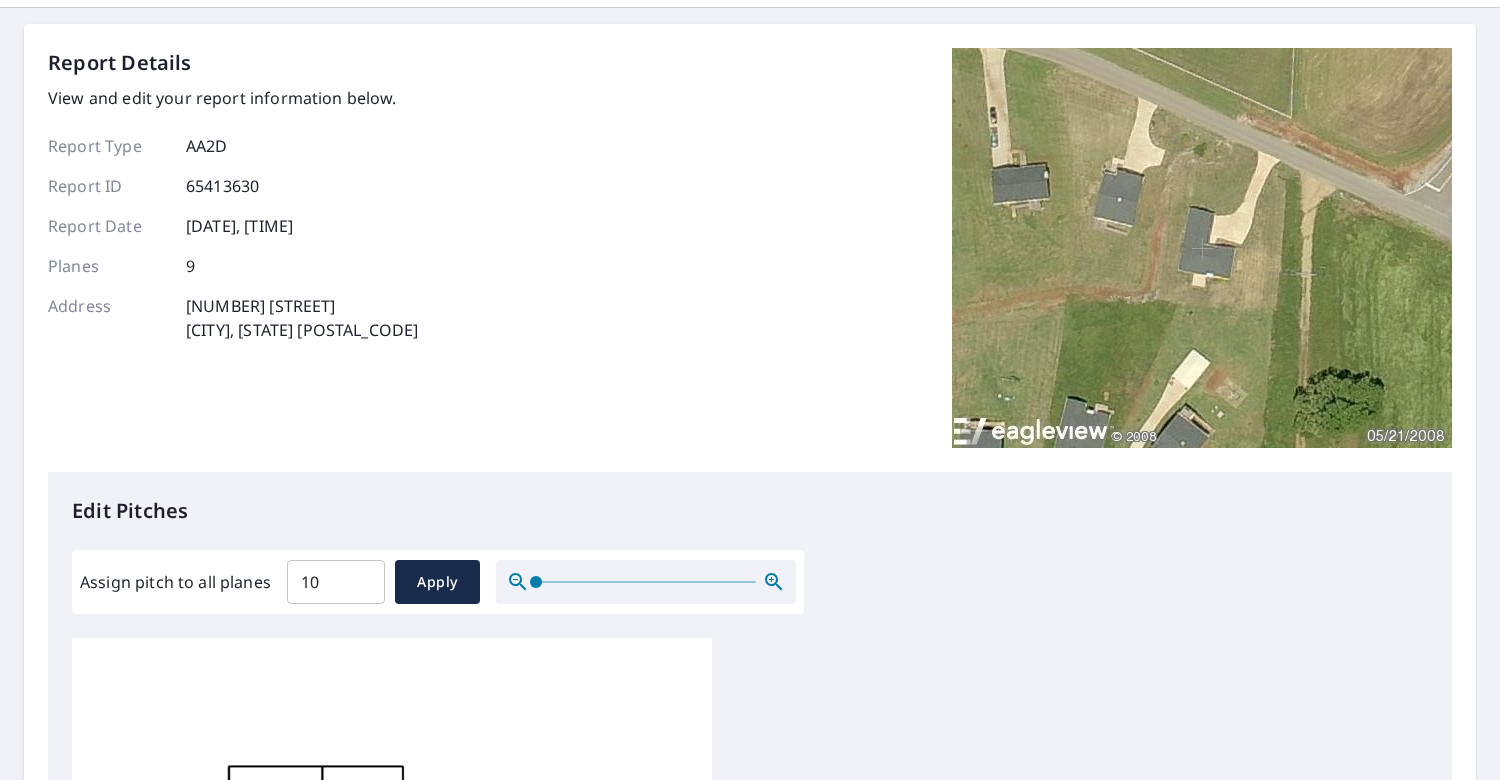 scroll, scrollTop: 100, scrollLeft: 0, axis: vertical 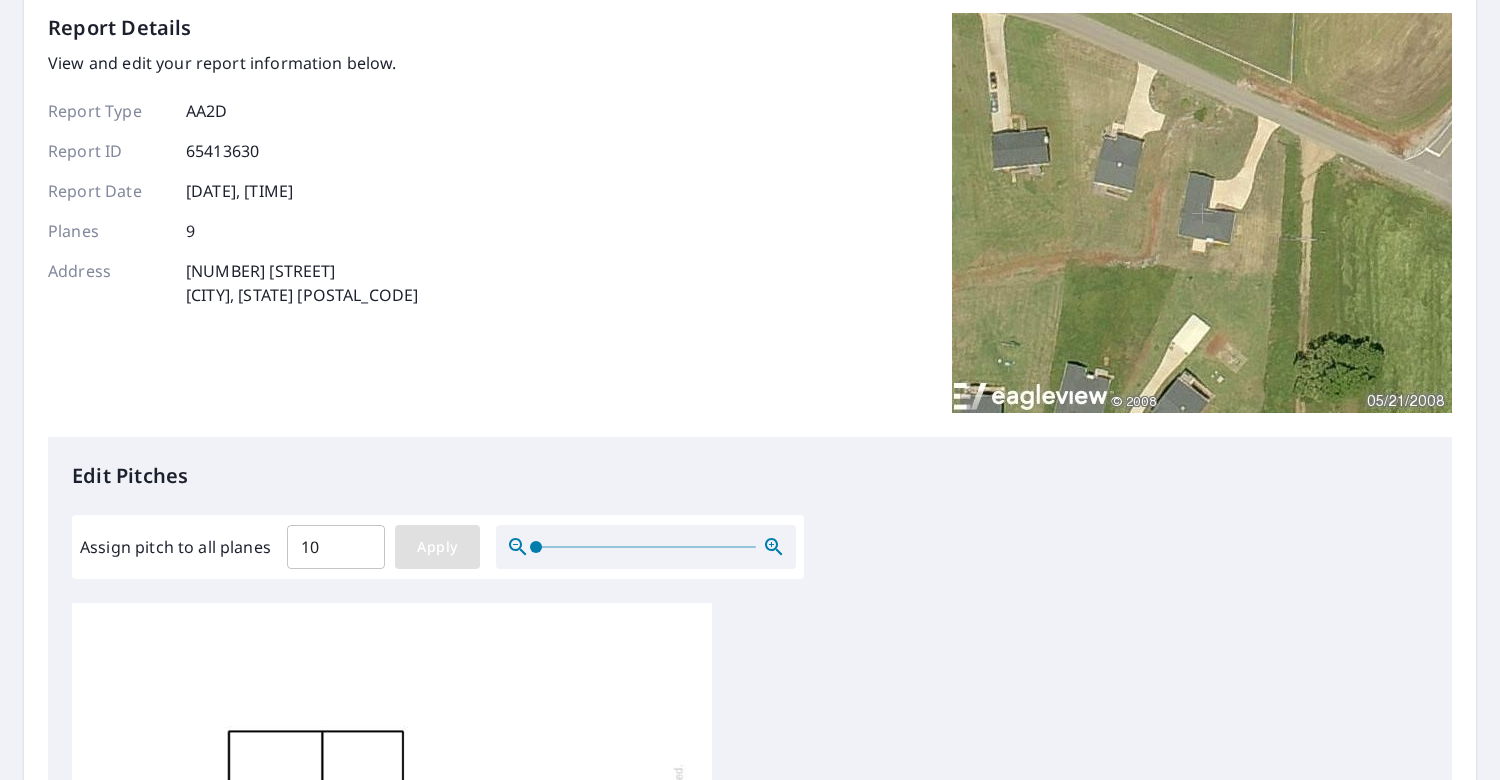 click on "Apply" at bounding box center [437, 547] 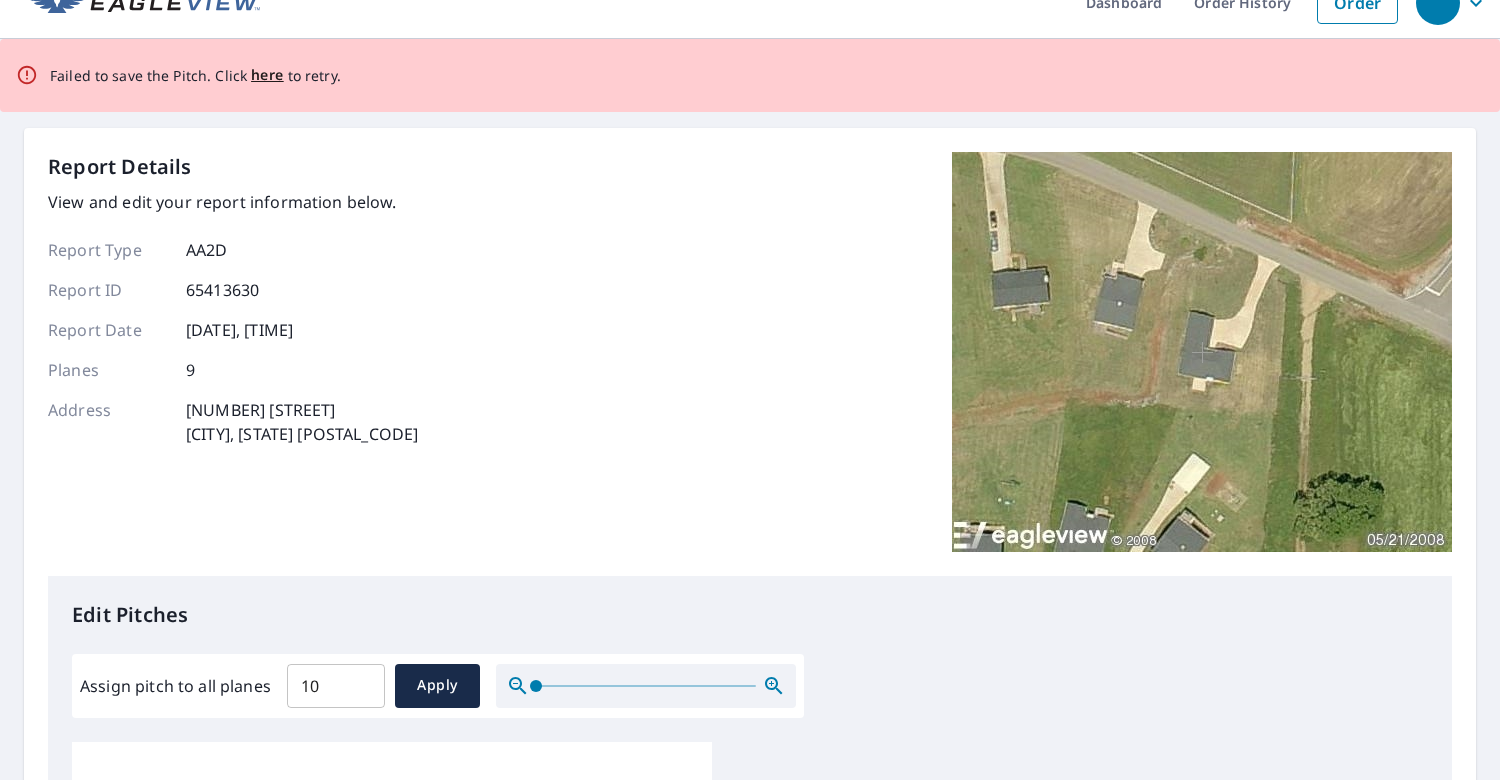 scroll, scrollTop: 0, scrollLeft: 0, axis: both 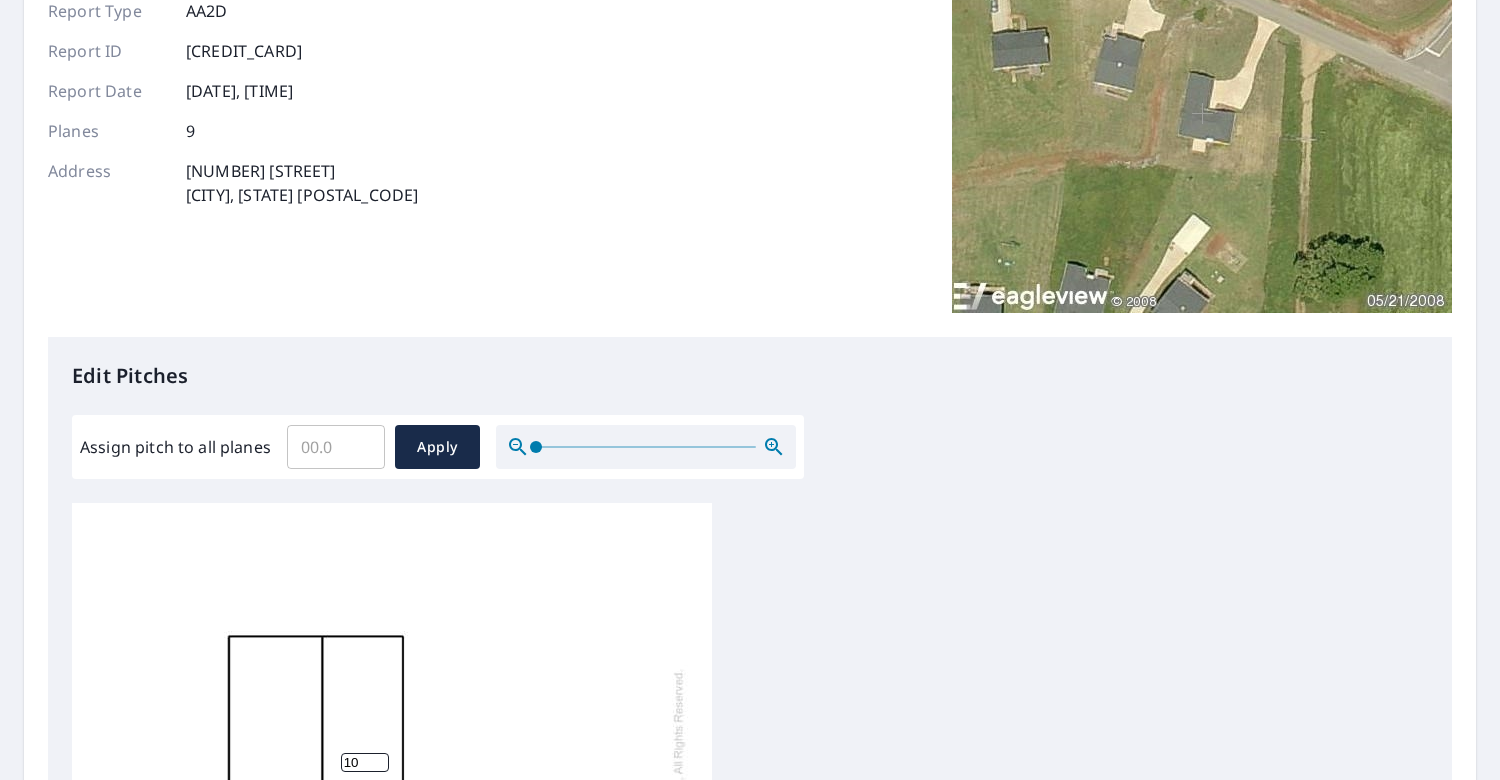 click on "Assign pitch to all planes" at bounding box center (336, 447) 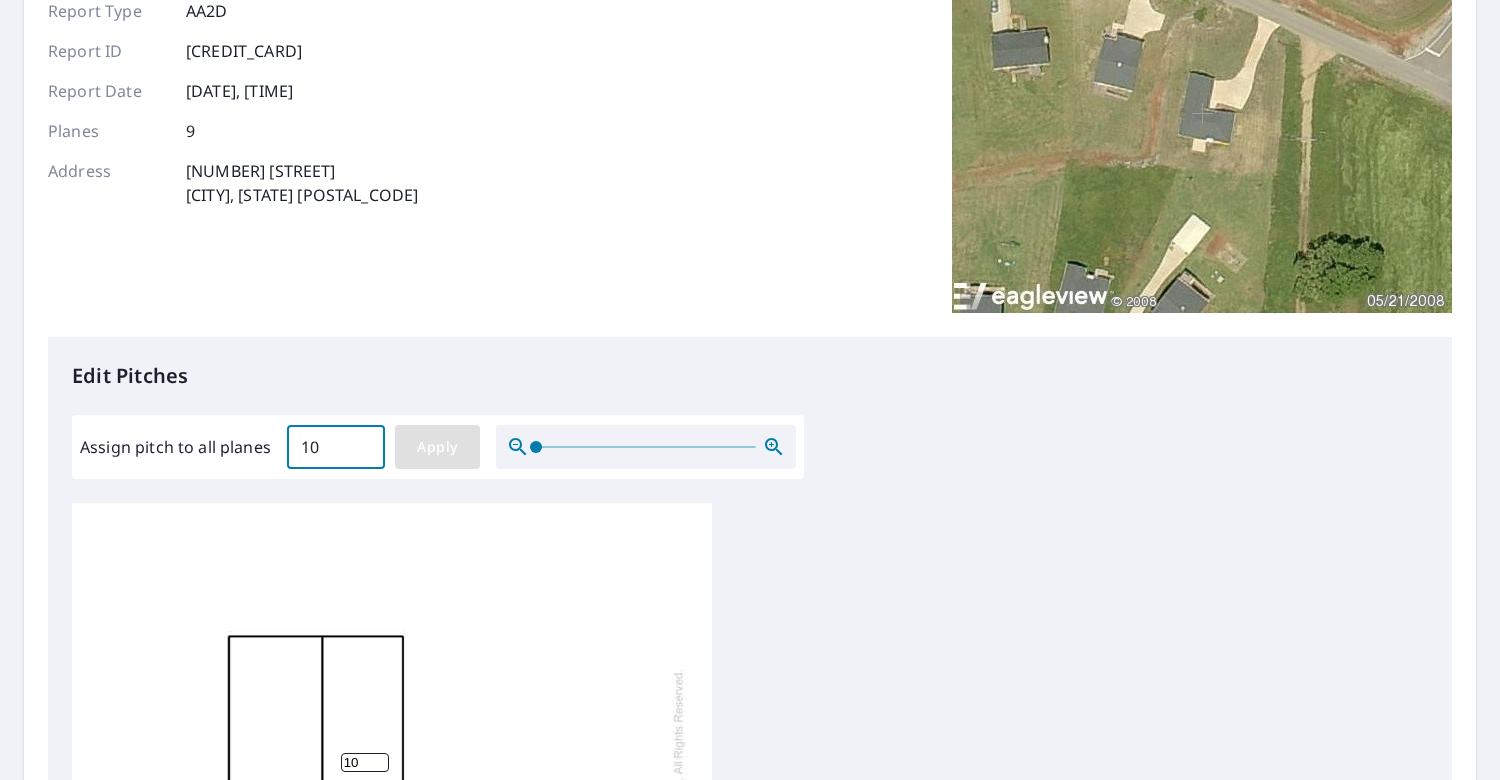 type on "10" 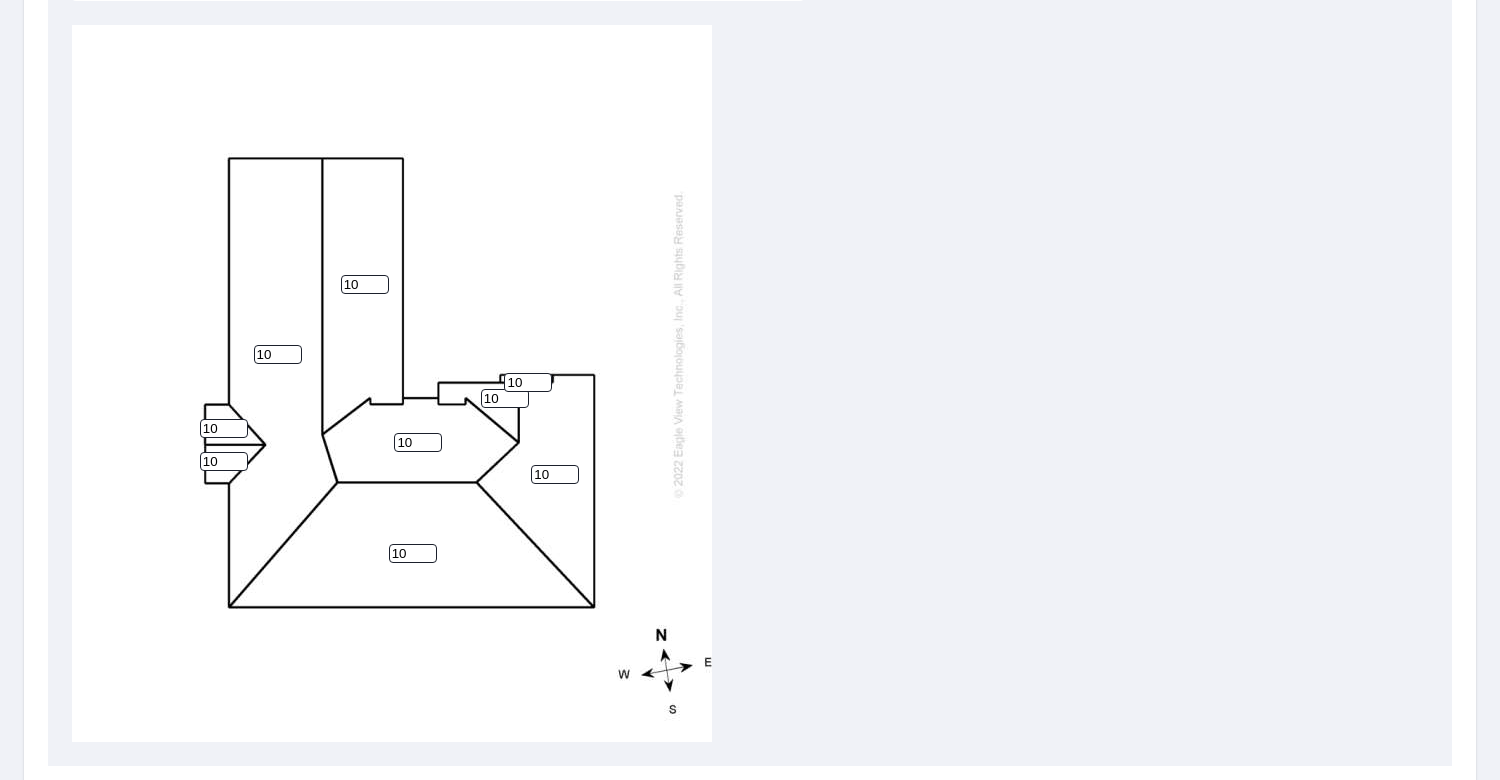 scroll, scrollTop: 700, scrollLeft: 0, axis: vertical 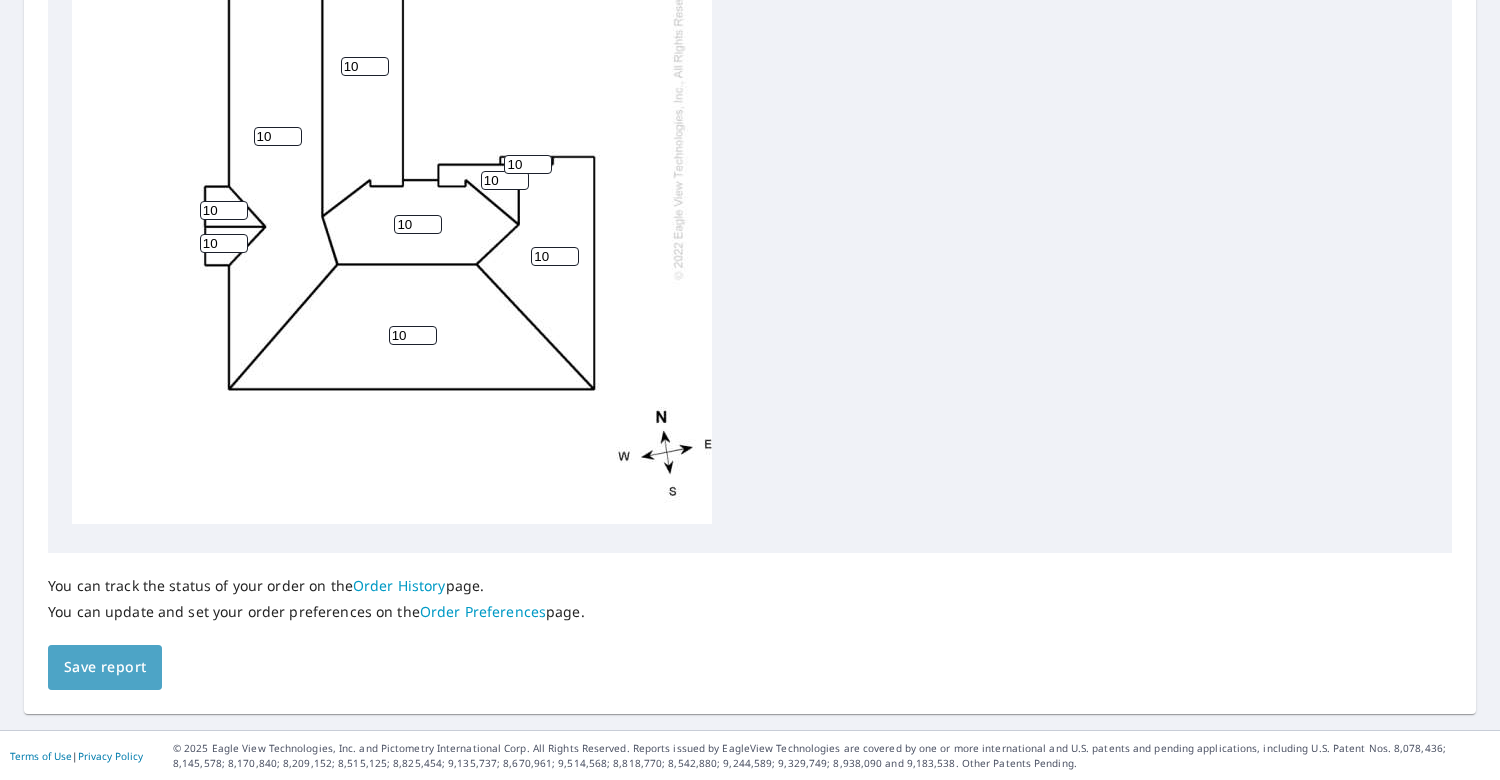 click on "Save report" at bounding box center [105, 667] 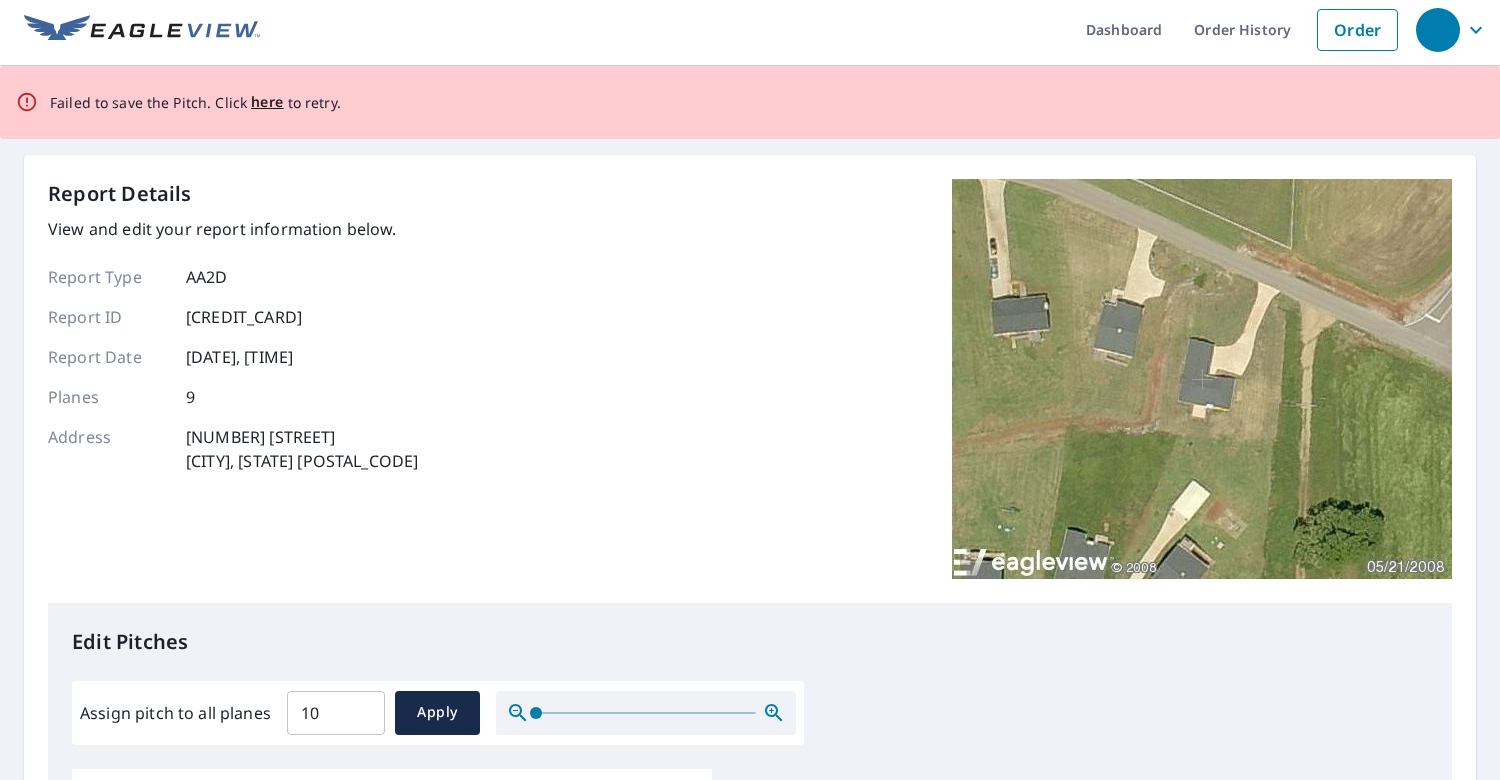 scroll, scrollTop: 0, scrollLeft: 0, axis: both 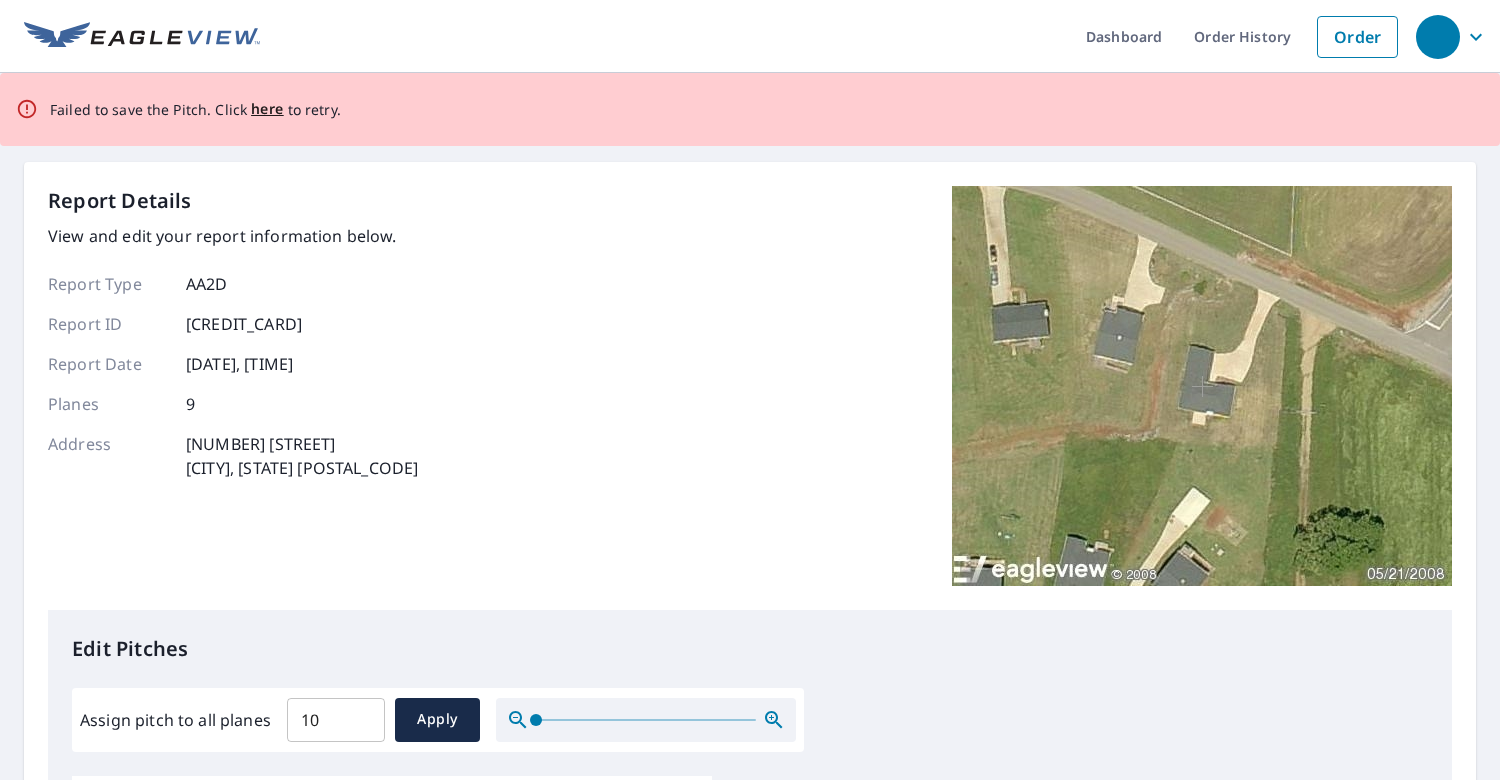 click on "here" at bounding box center (267, 109) 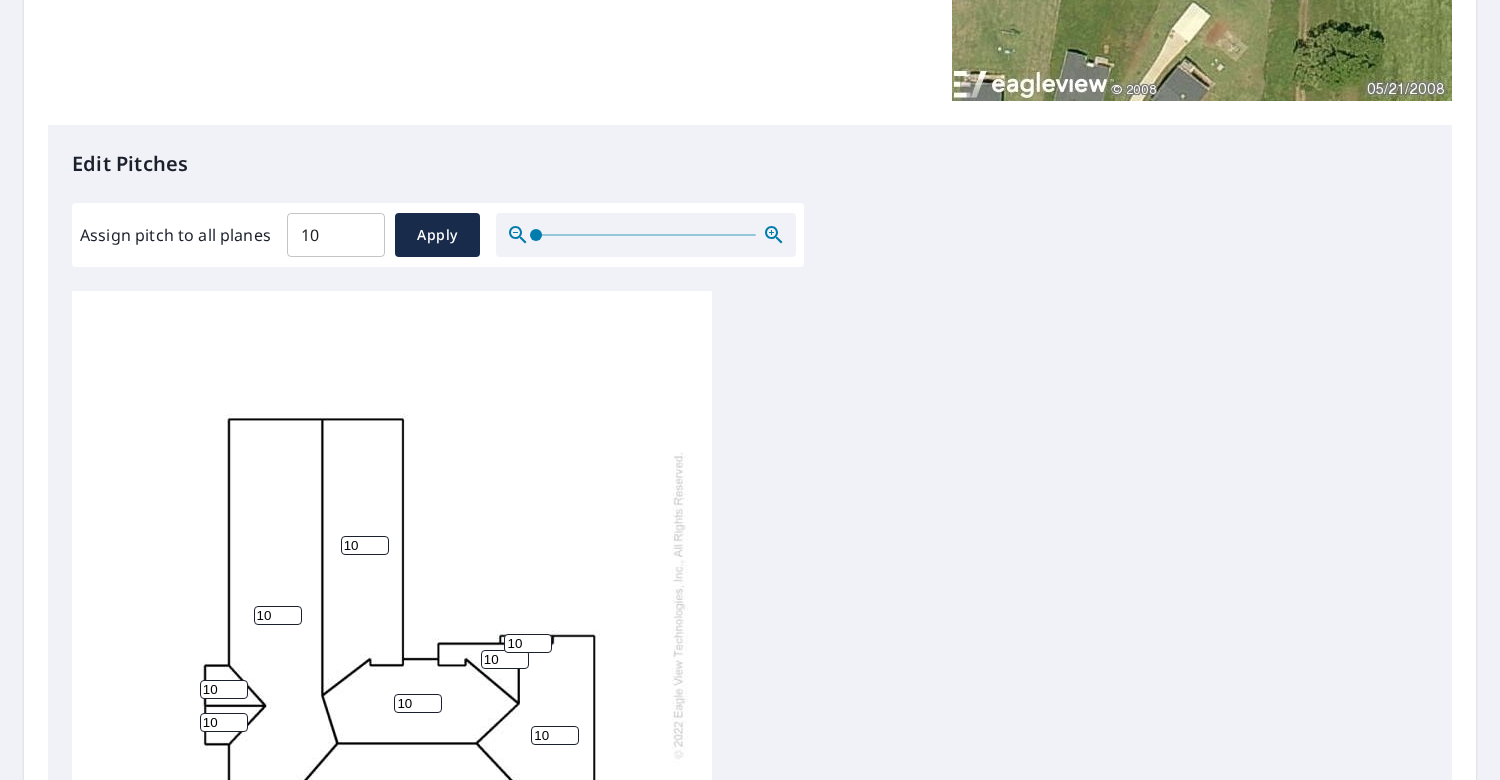 scroll, scrollTop: 500, scrollLeft: 0, axis: vertical 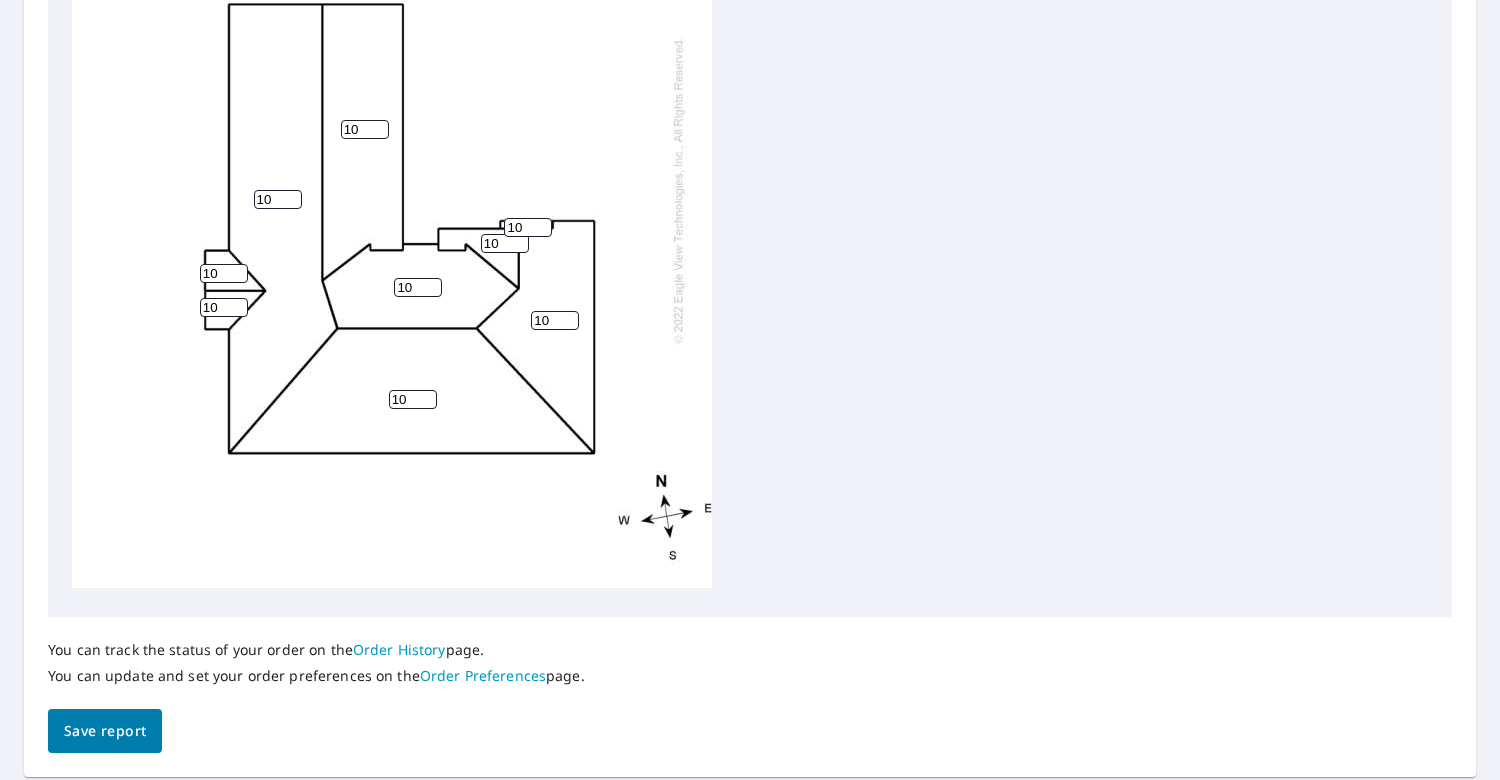 click on "Save report" at bounding box center [105, 731] 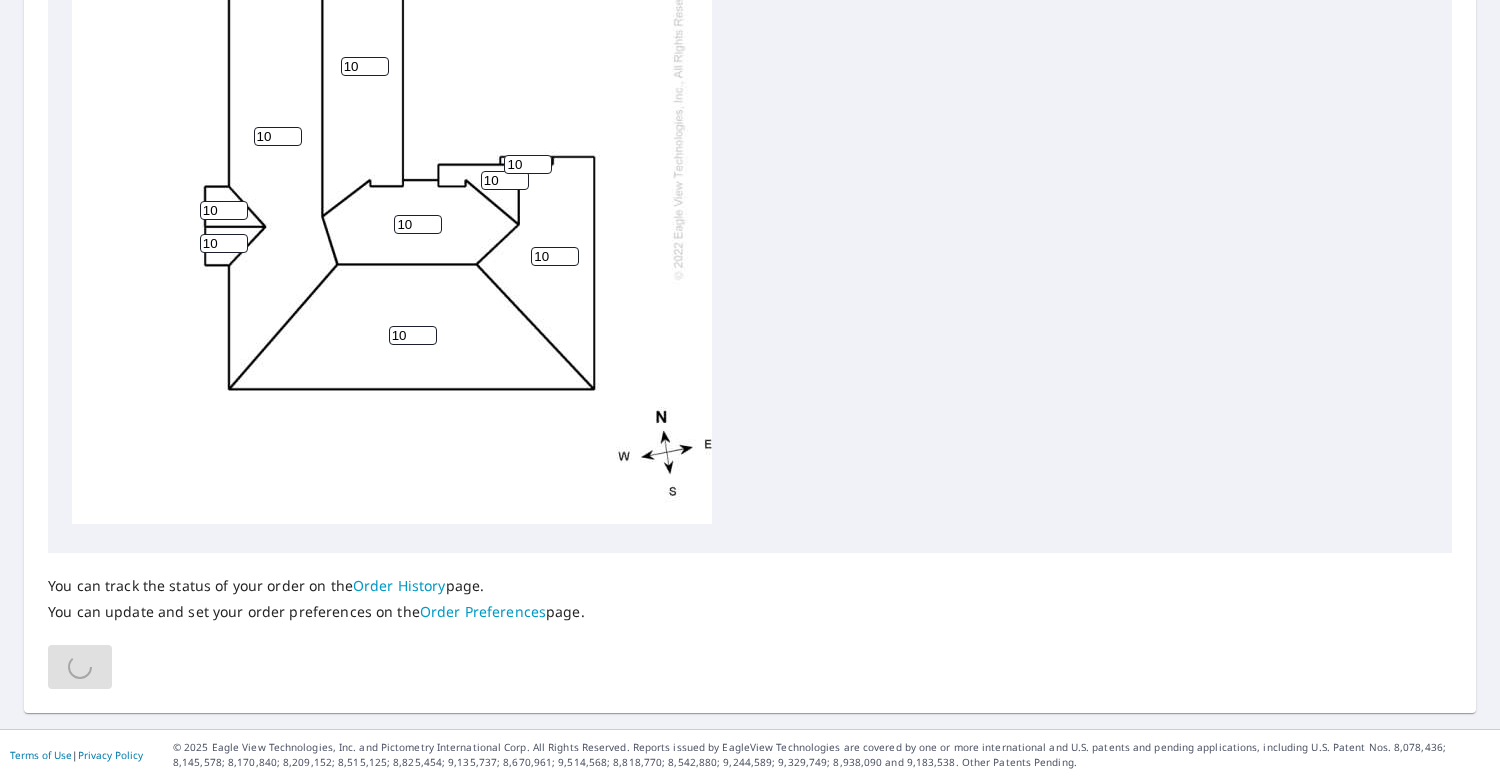 scroll, scrollTop: 827, scrollLeft: 0, axis: vertical 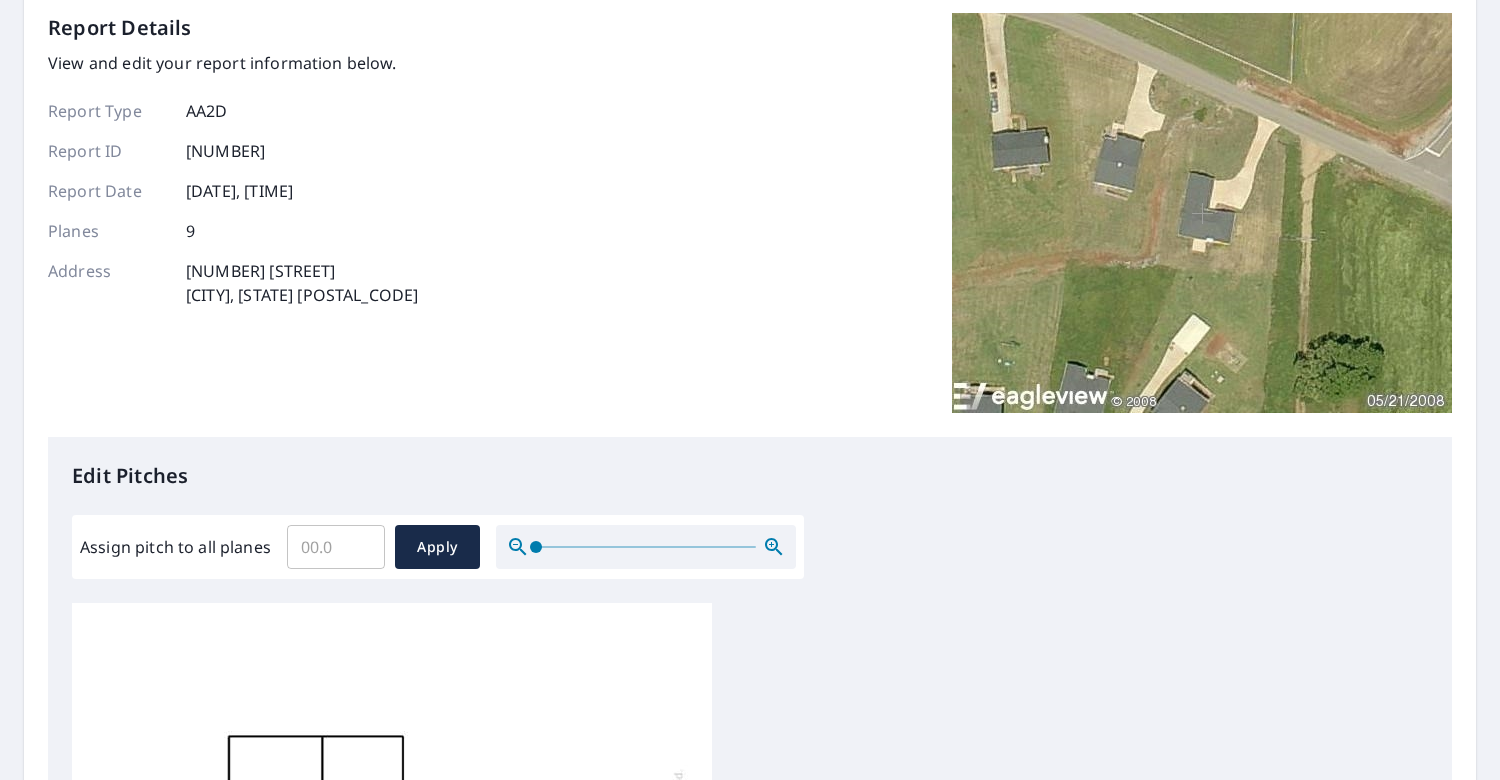 click on "Assign pitch to all planes" at bounding box center [336, 547] 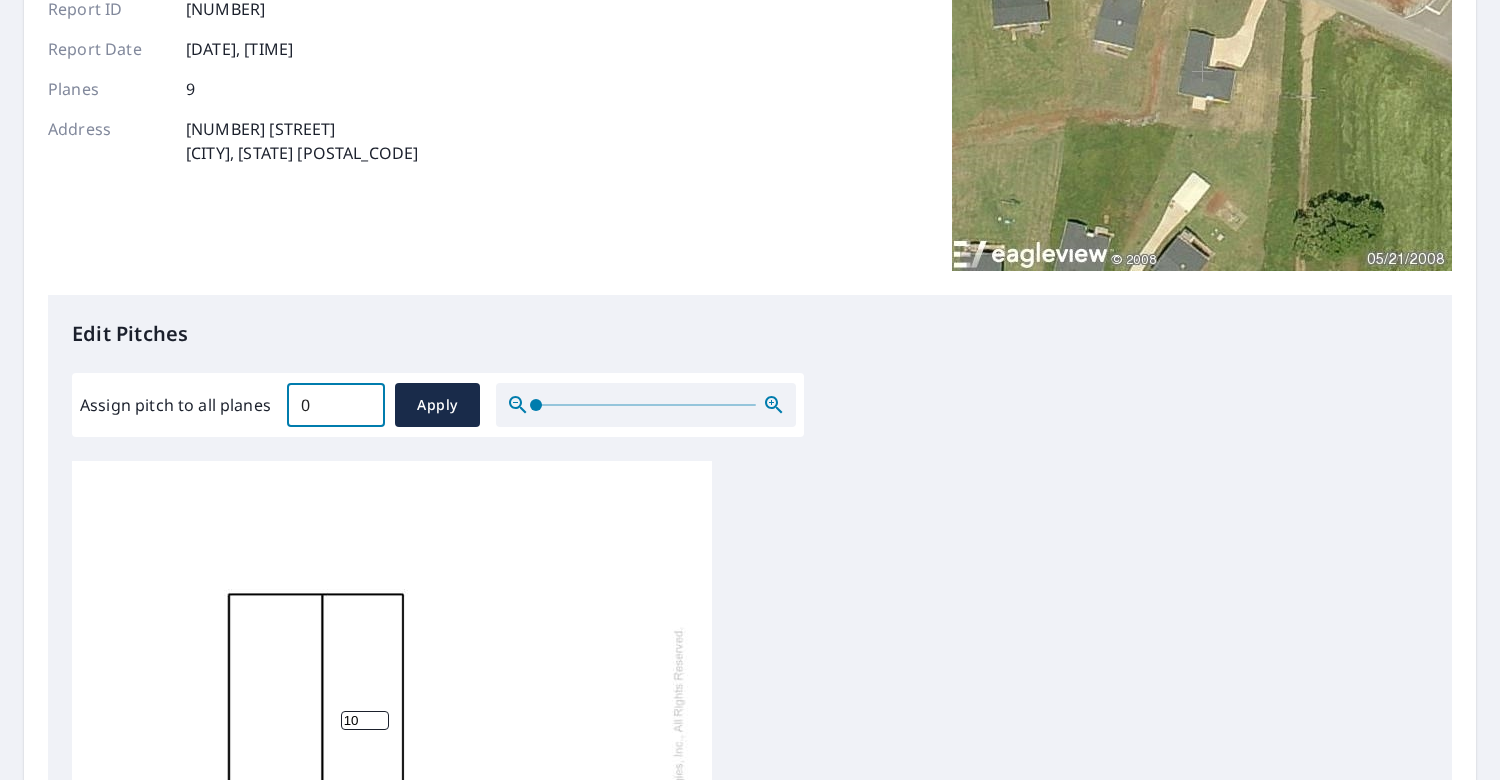 scroll, scrollTop: 300, scrollLeft: 0, axis: vertical 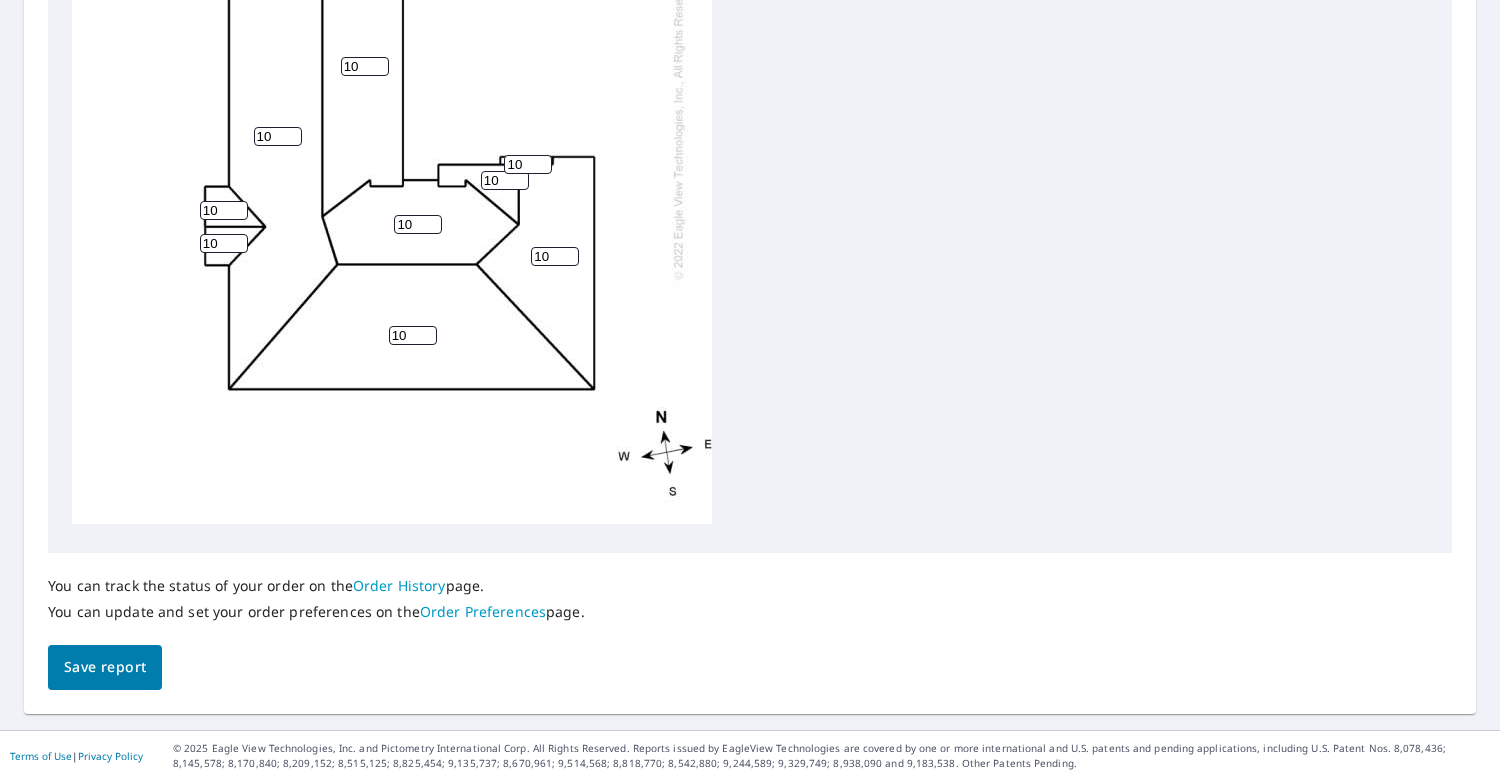 type on "0" 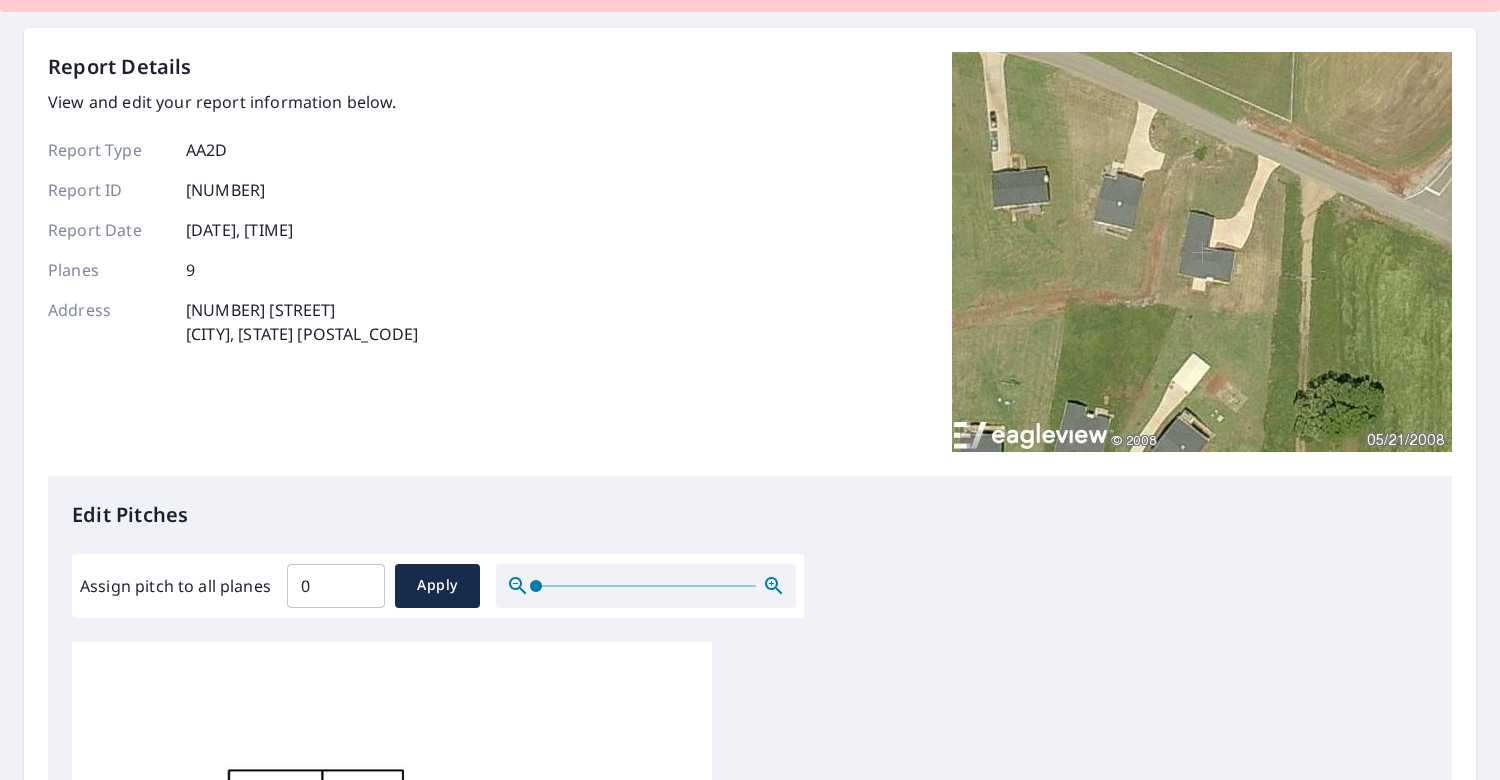 scroll, scrollTop: 0, scrollLeft: 0, axis: both 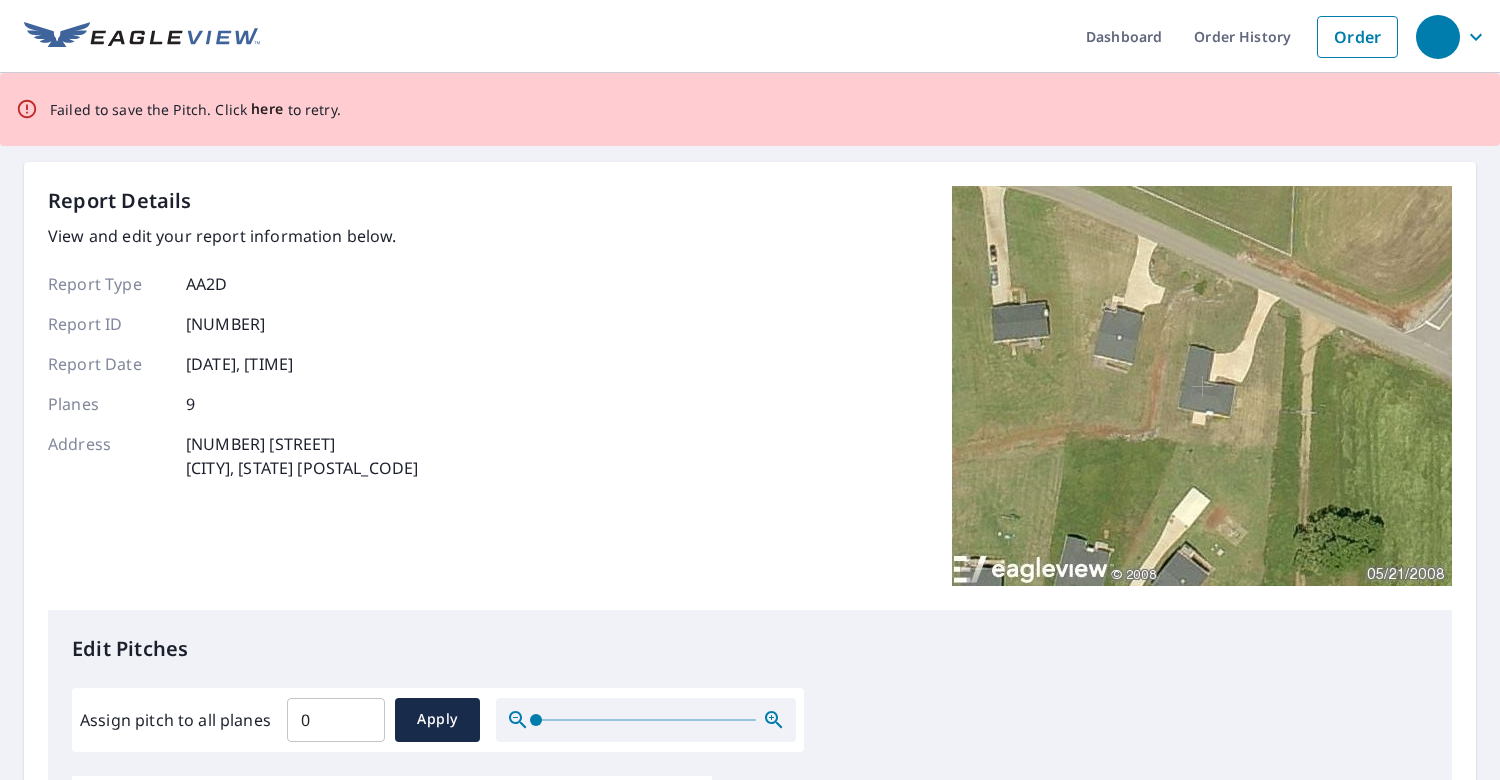 click on "here" at bounding box center (267, 109) 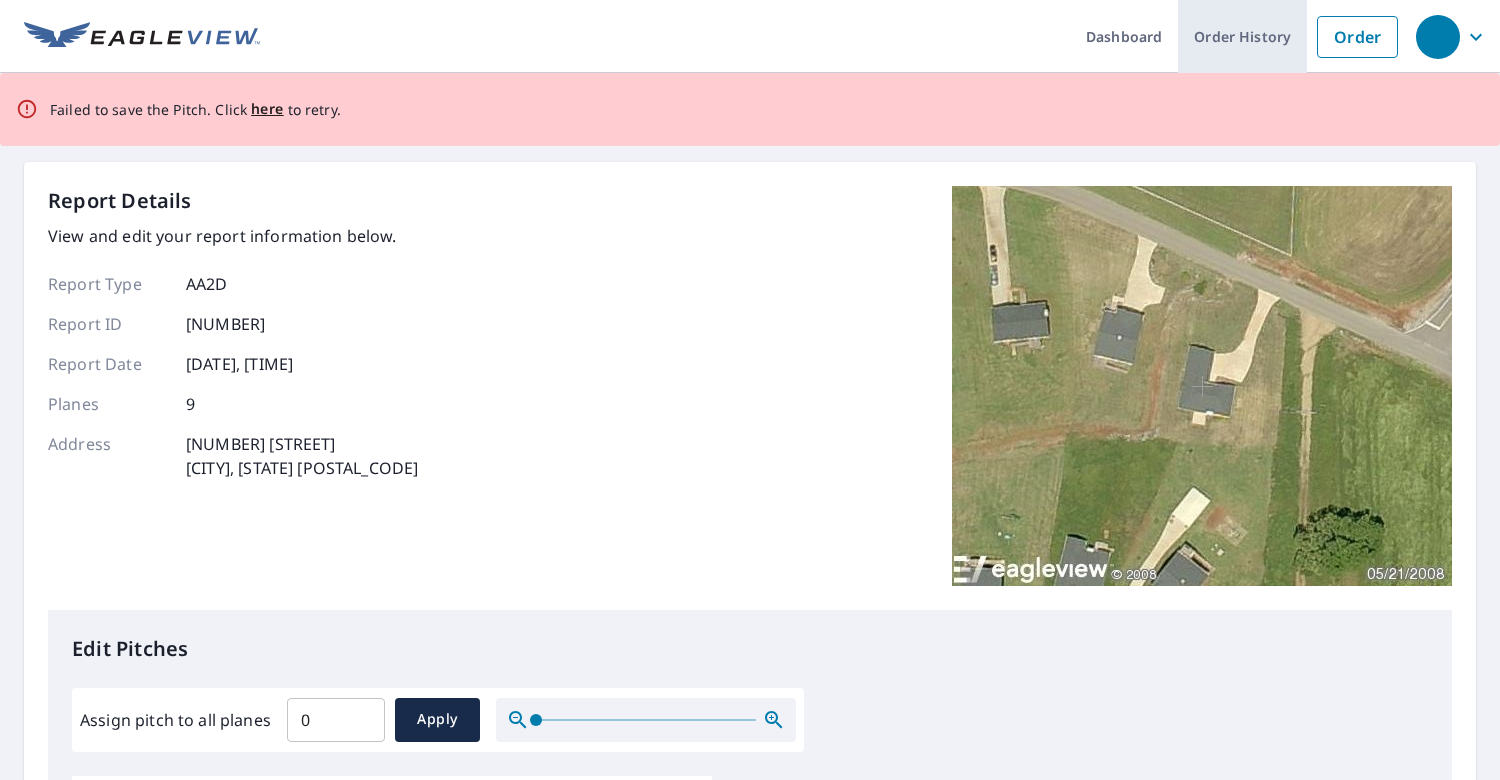 click on "Order History" at bounding box center [1242, 36] 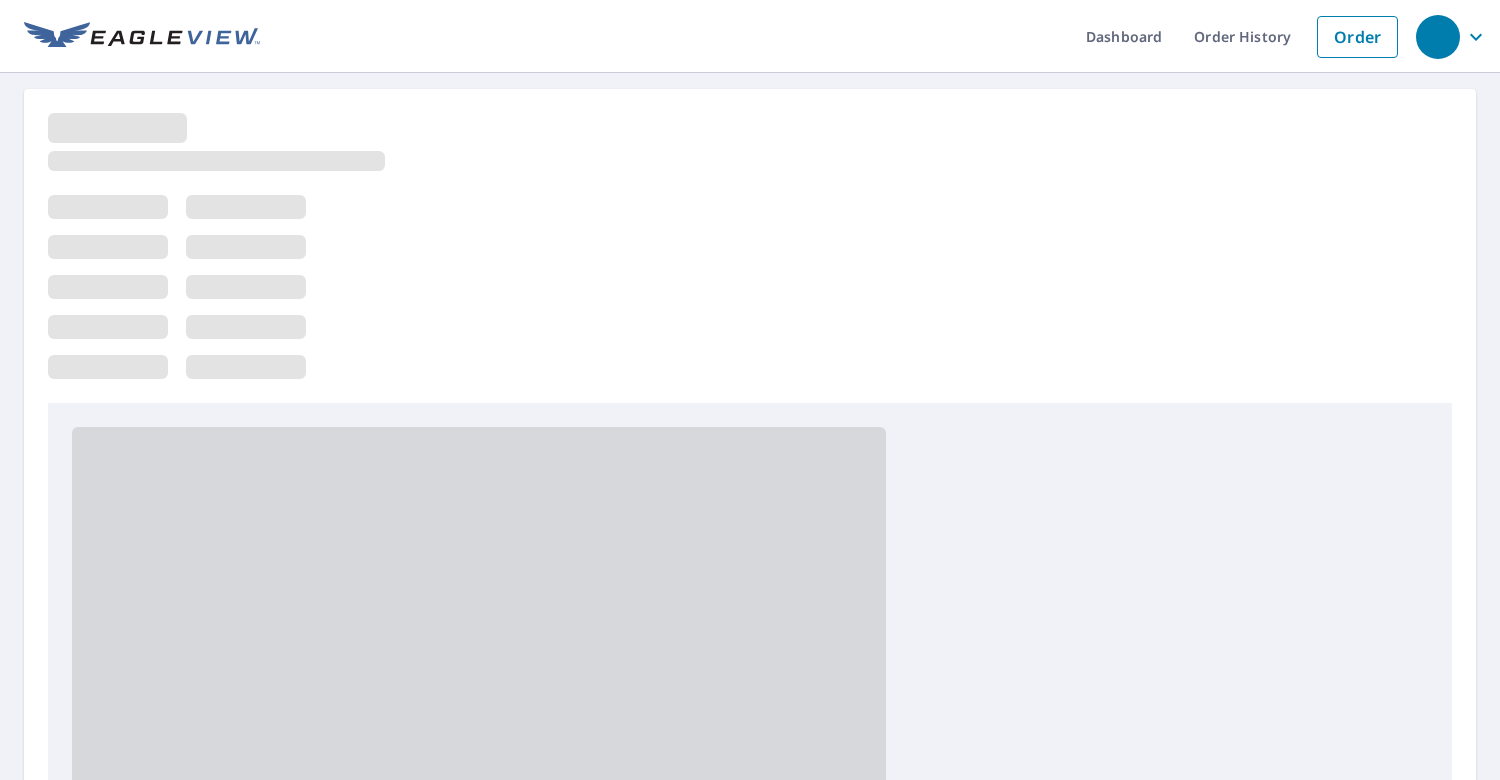 scroll, scrollTop: 0, scrollLeft: 0, axis: both 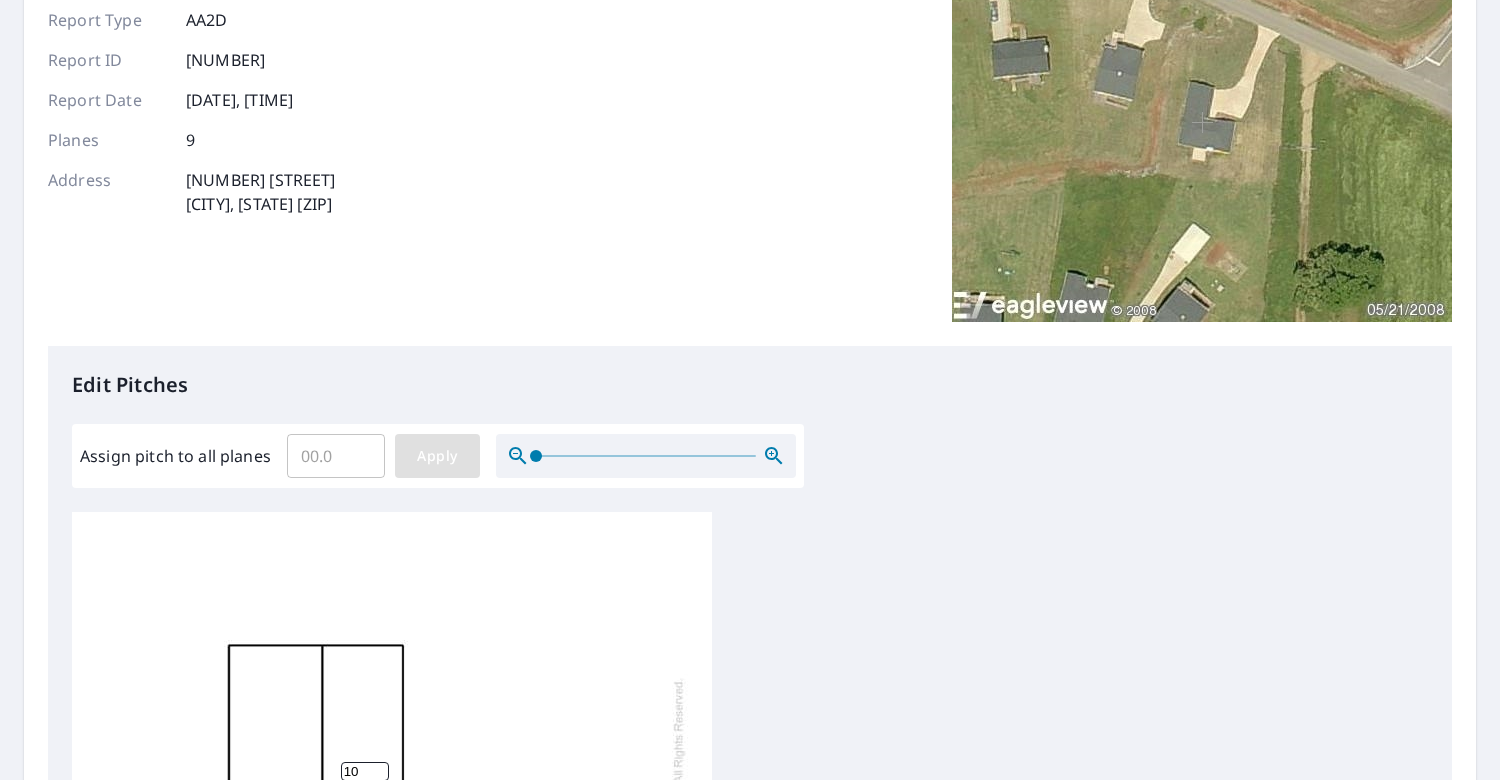 click on "Apply" at bounding box center [437, 456] 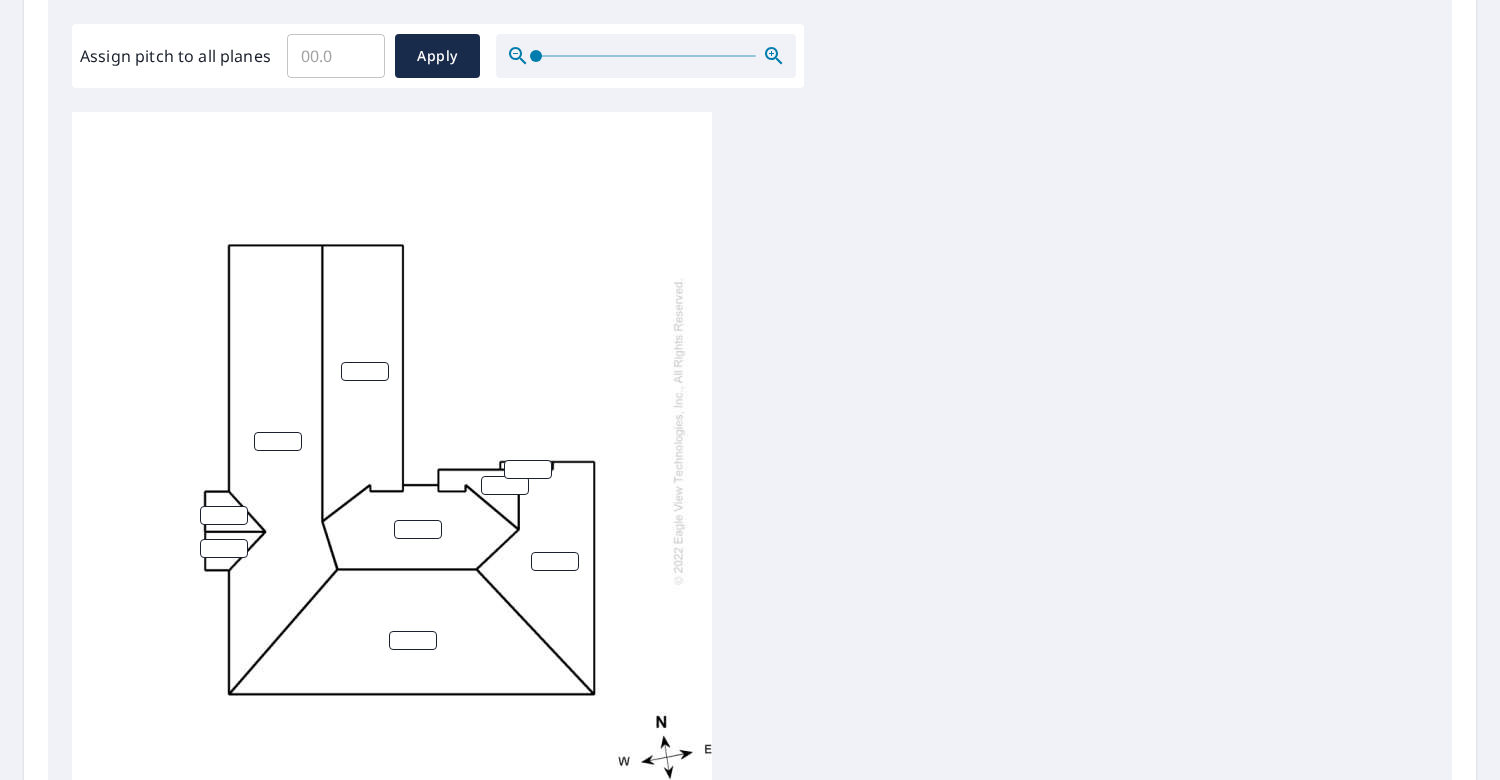 scroll, scrollTop: 191, scrollLeft: 0, axis: vertical 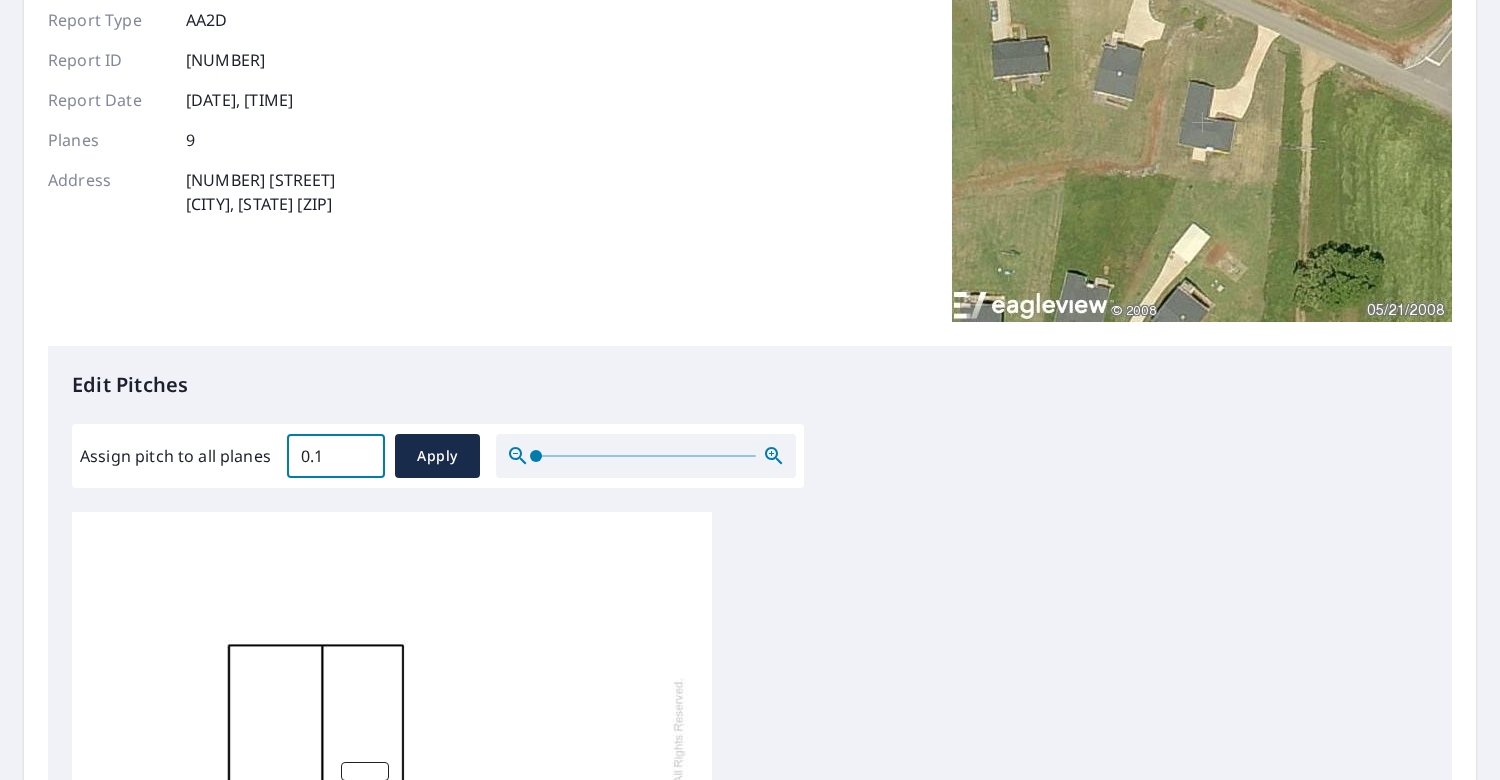 click on "0.1" at bounding box center [336, 456] 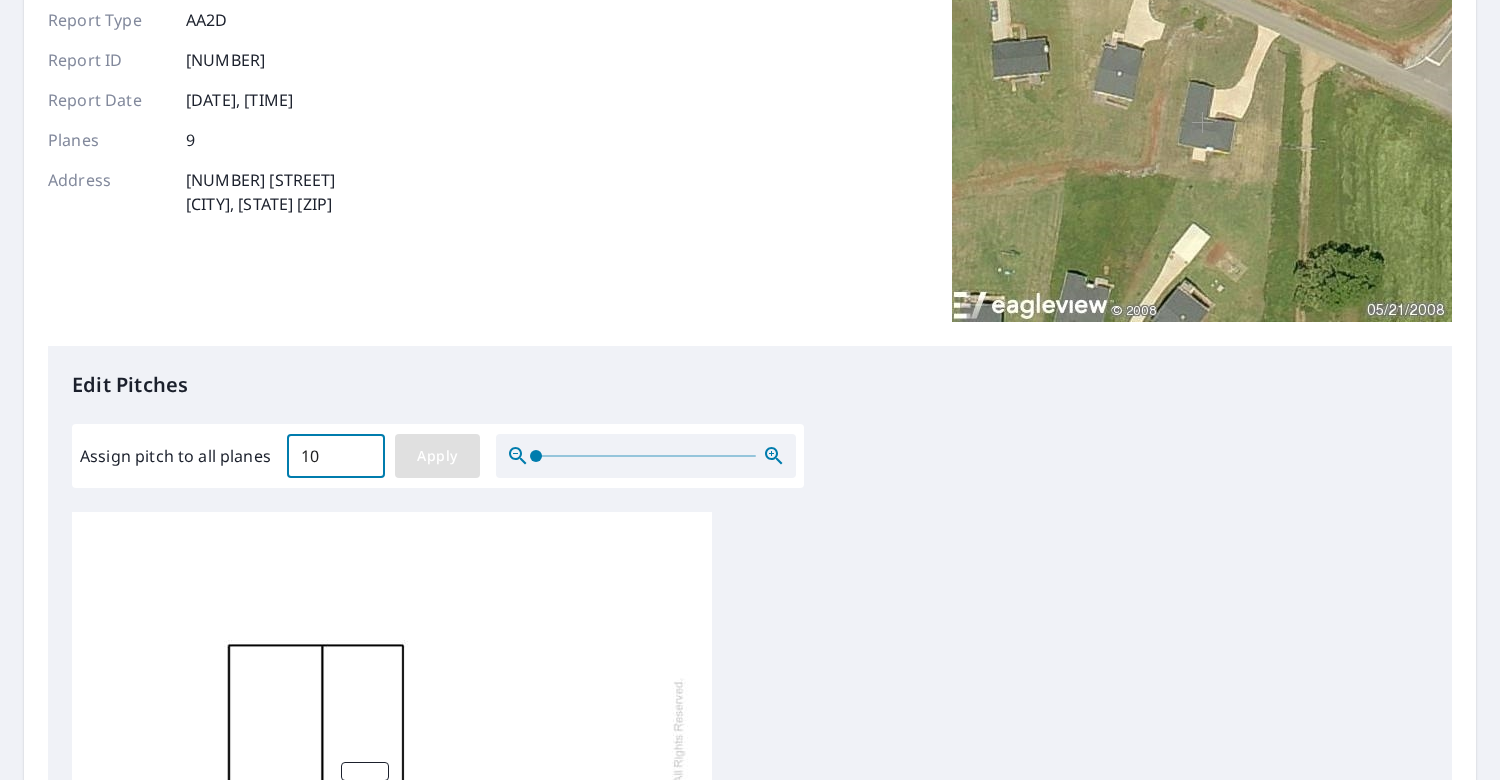 type on "10" 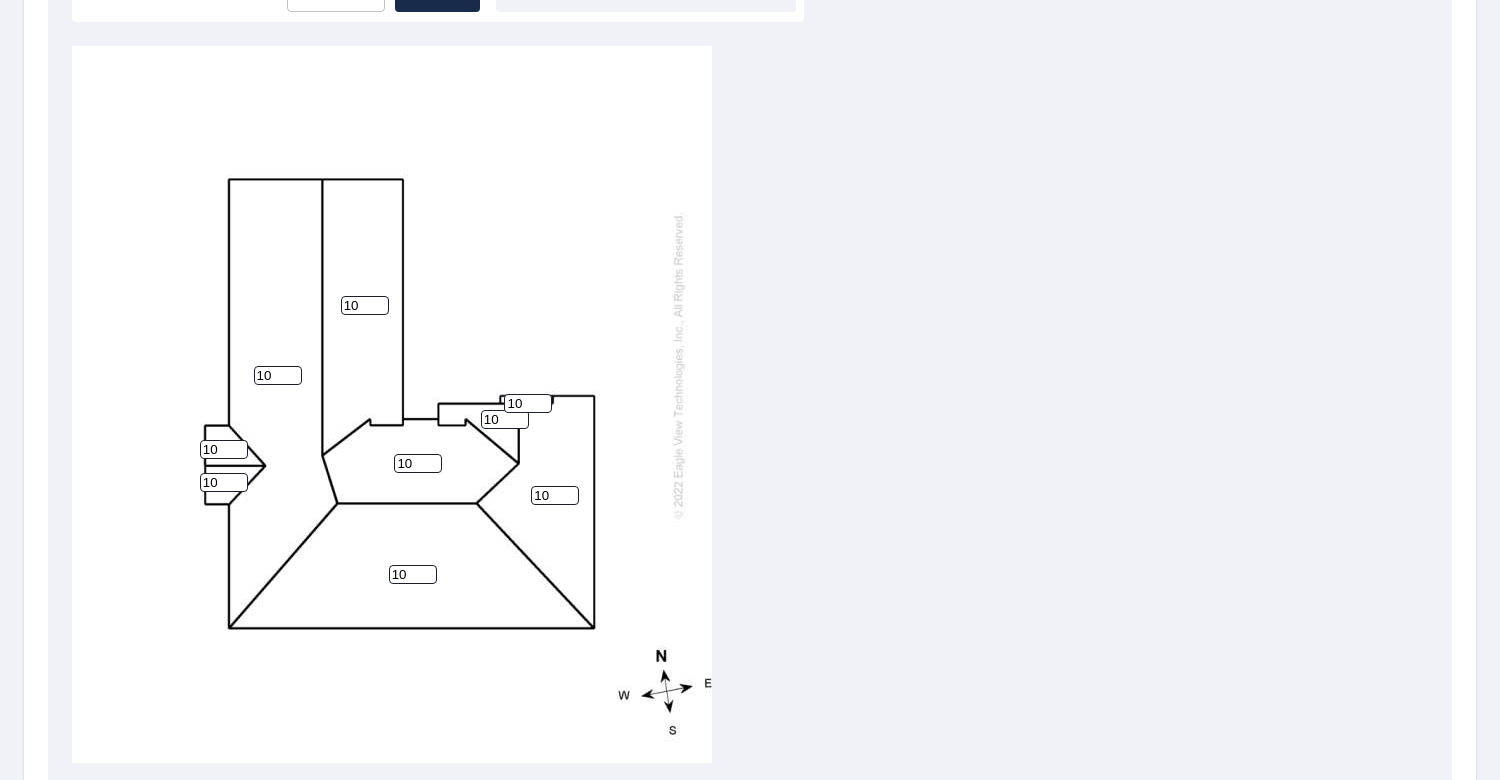 scroll, scrollTop: 691, scrollLeft: 0, axis: vertical 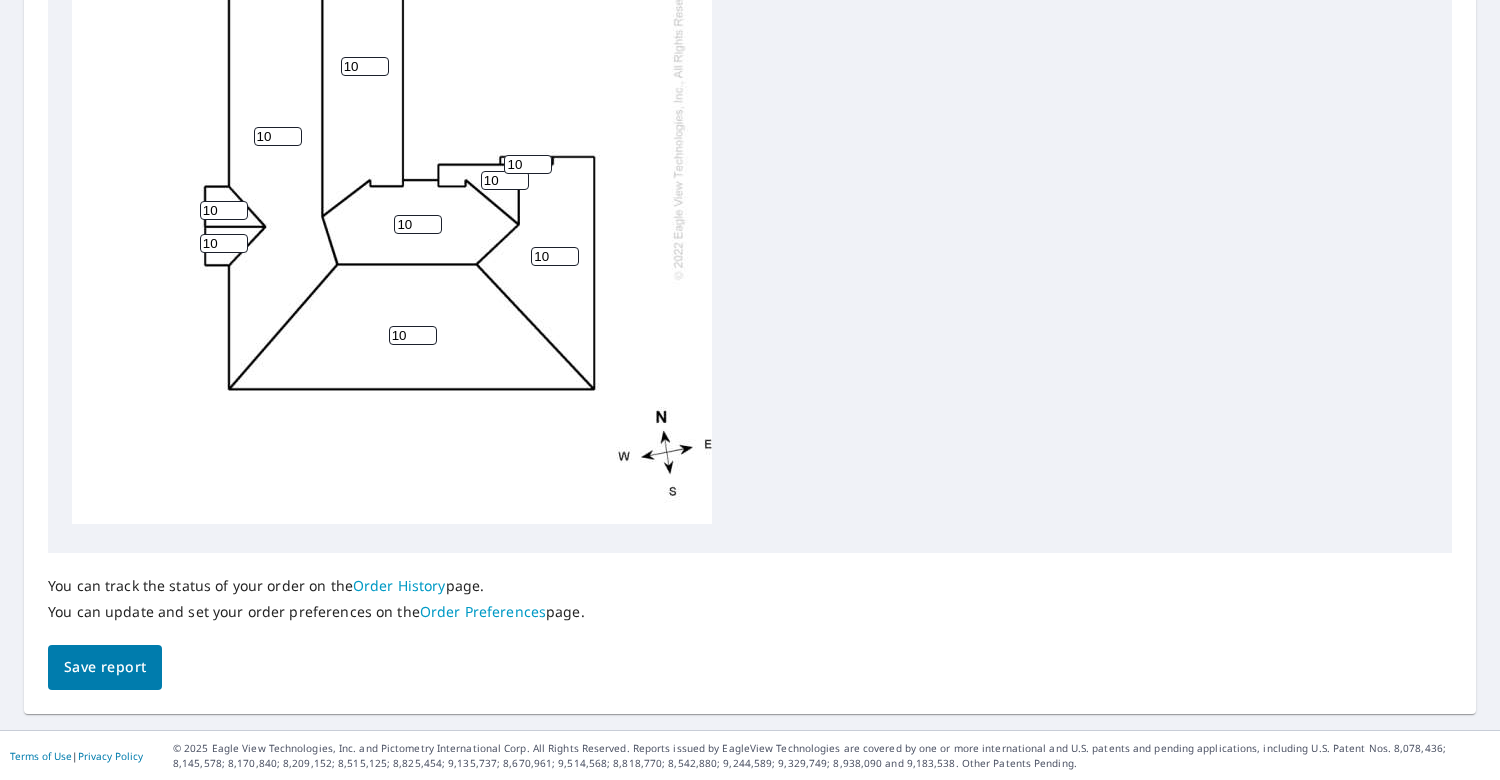 click on "Save report" at bounding box center [105, 667] 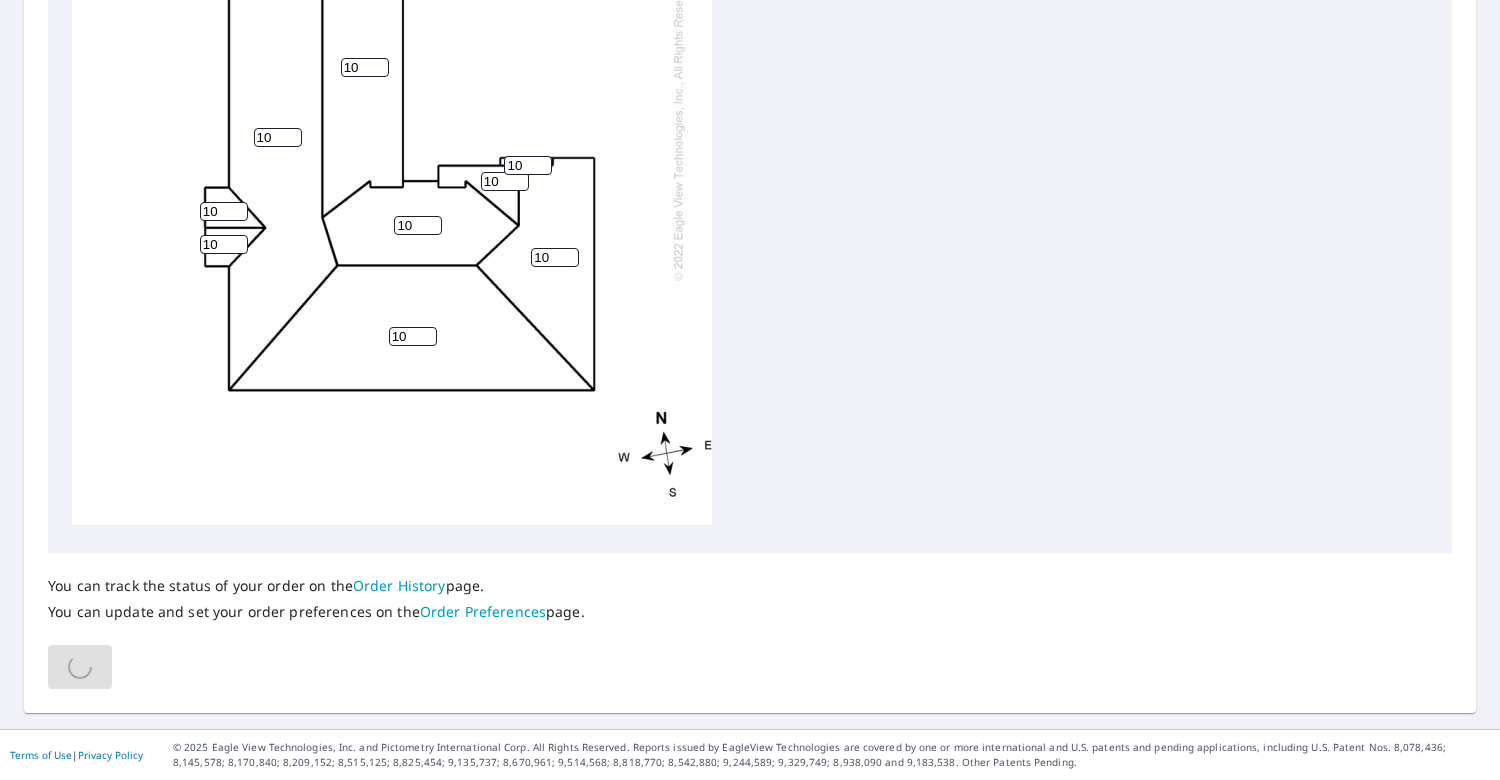 scroll, scrollTop: 0, scrollLeft: 0, axis: both 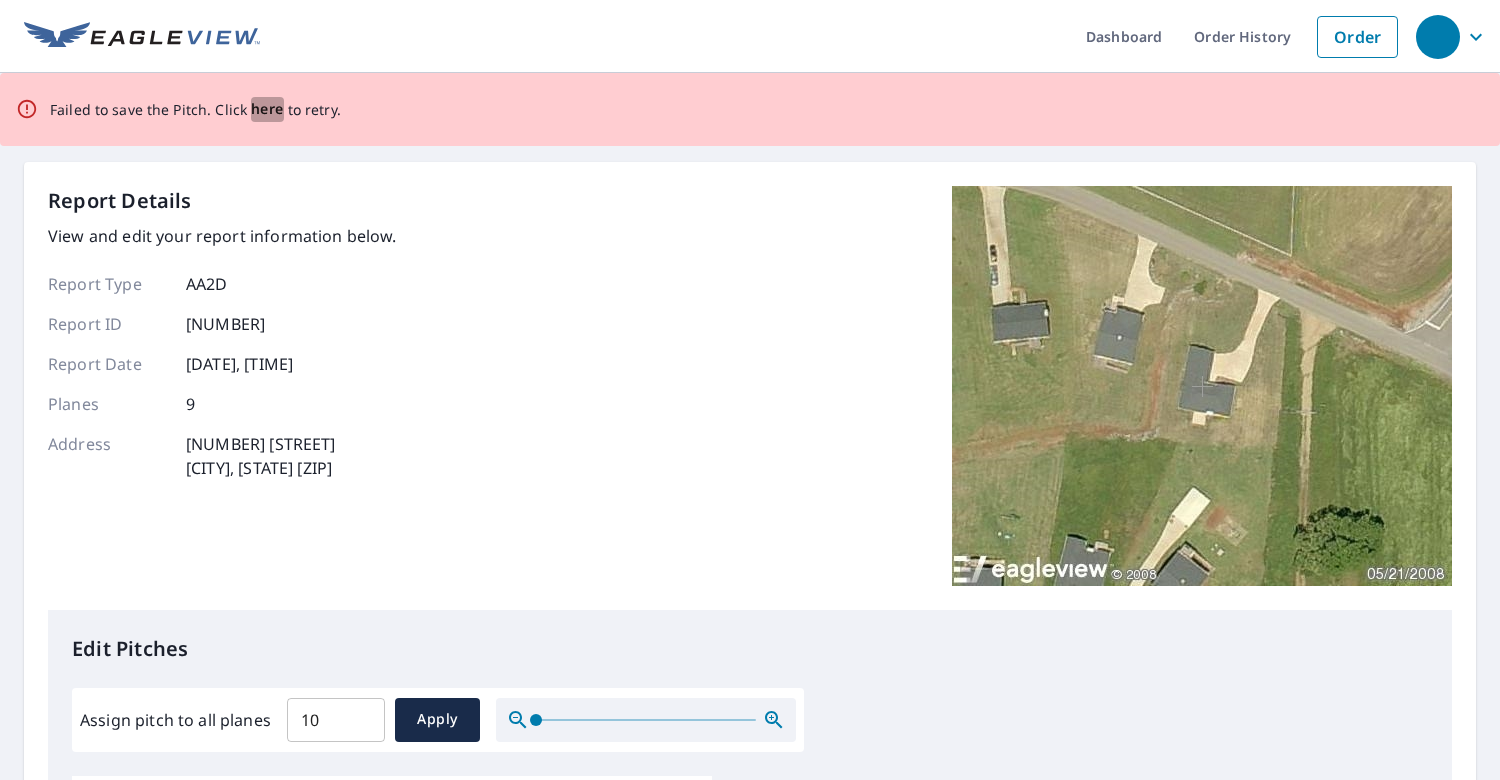 click on "here" at bounding box center [267, 109] 